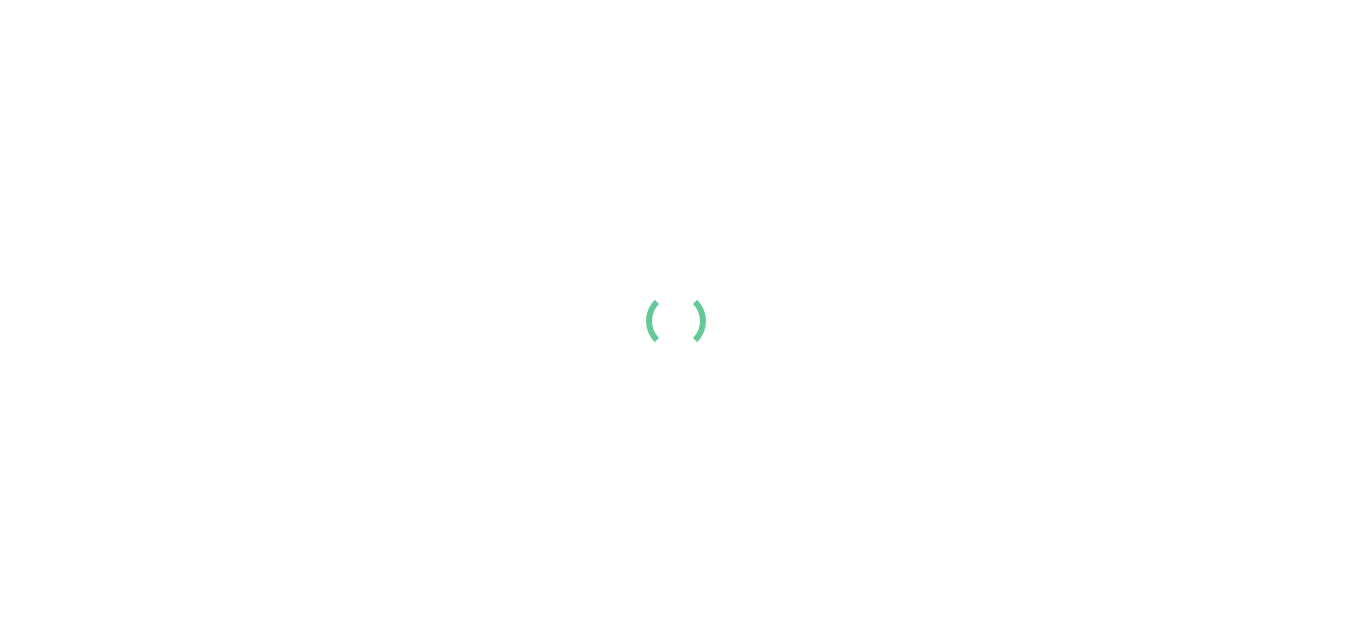 scroll, scrollTop: 0, scrollLeft: 0, axis: both 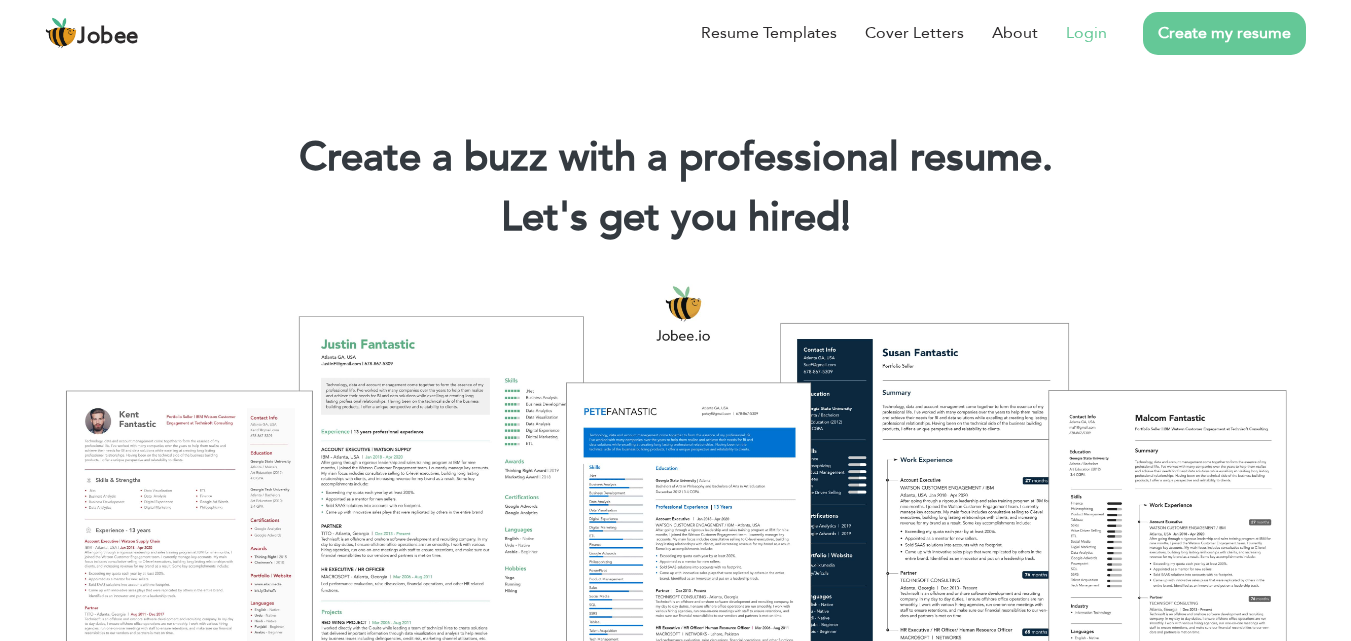 click on "Login" at bounding box center (1086, 33) 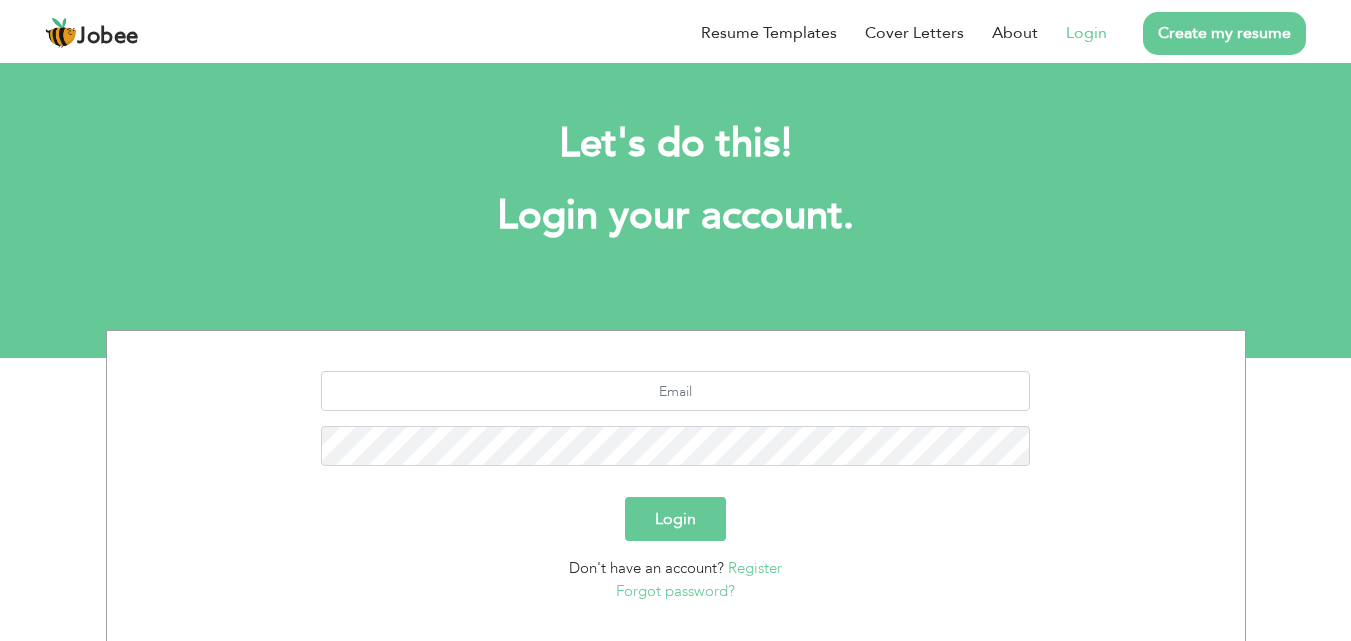 scroll, scrollTop: 0, scrollLeft: 0, axis: both 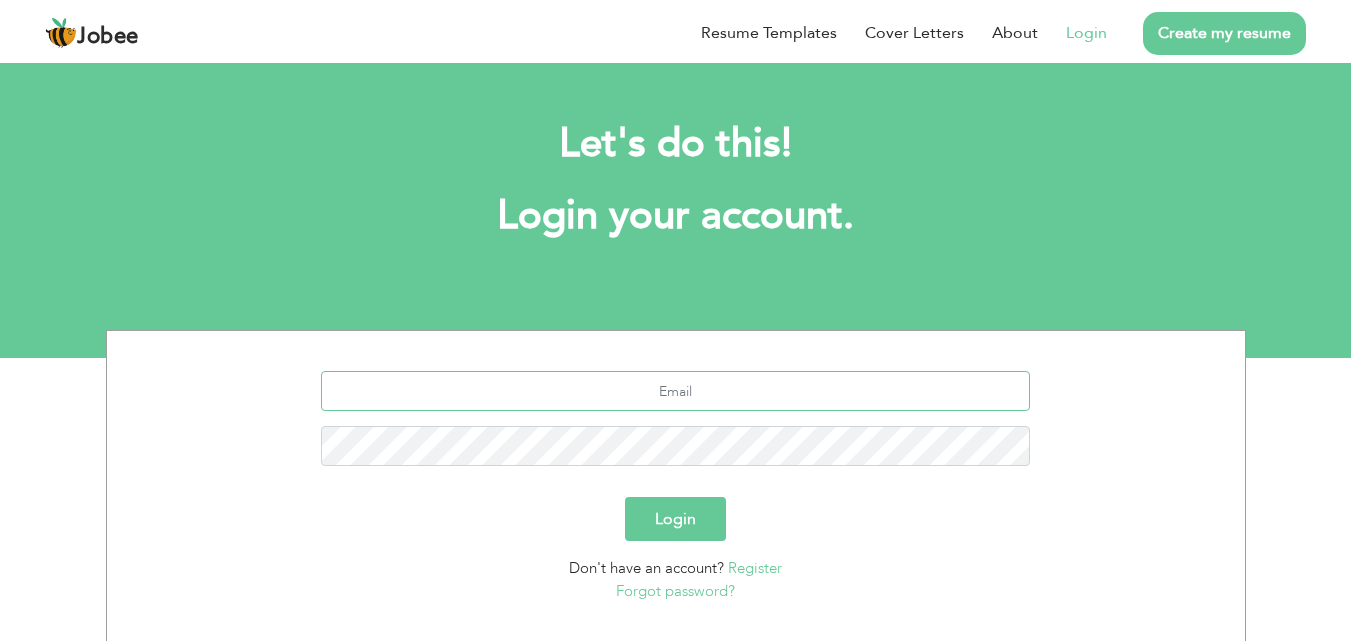 click at bounding box center (675, 391) 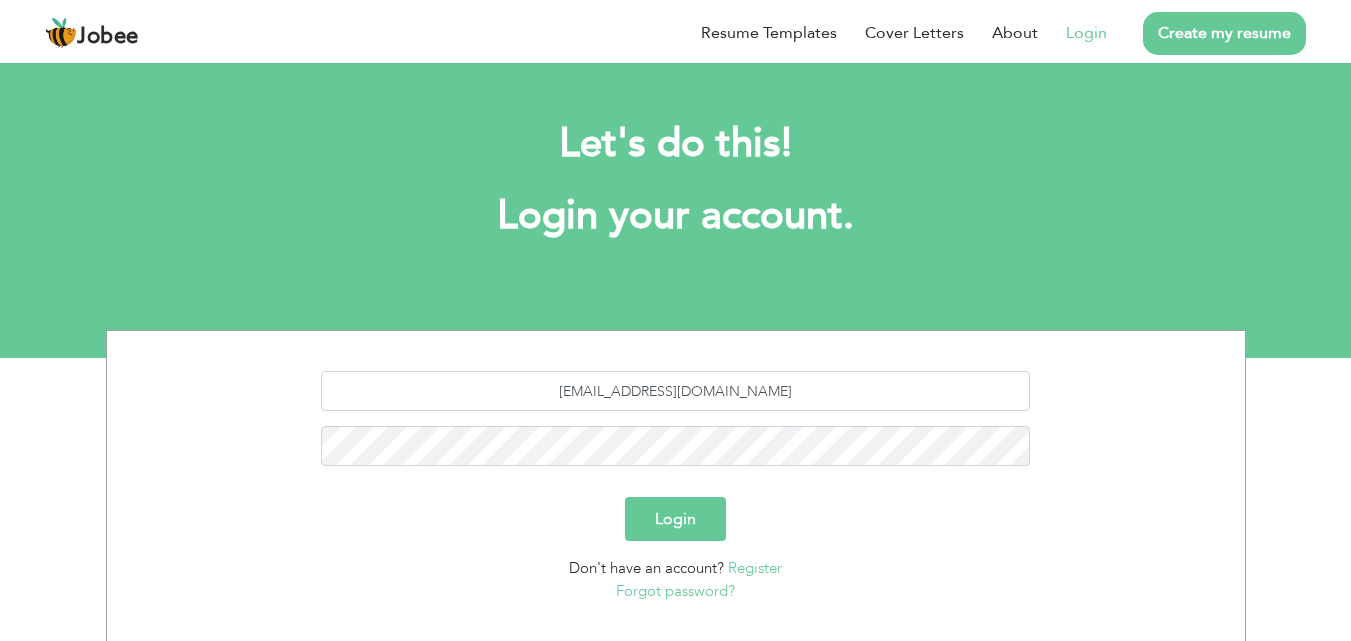 click on "Login" at bounding box center (675, 519) 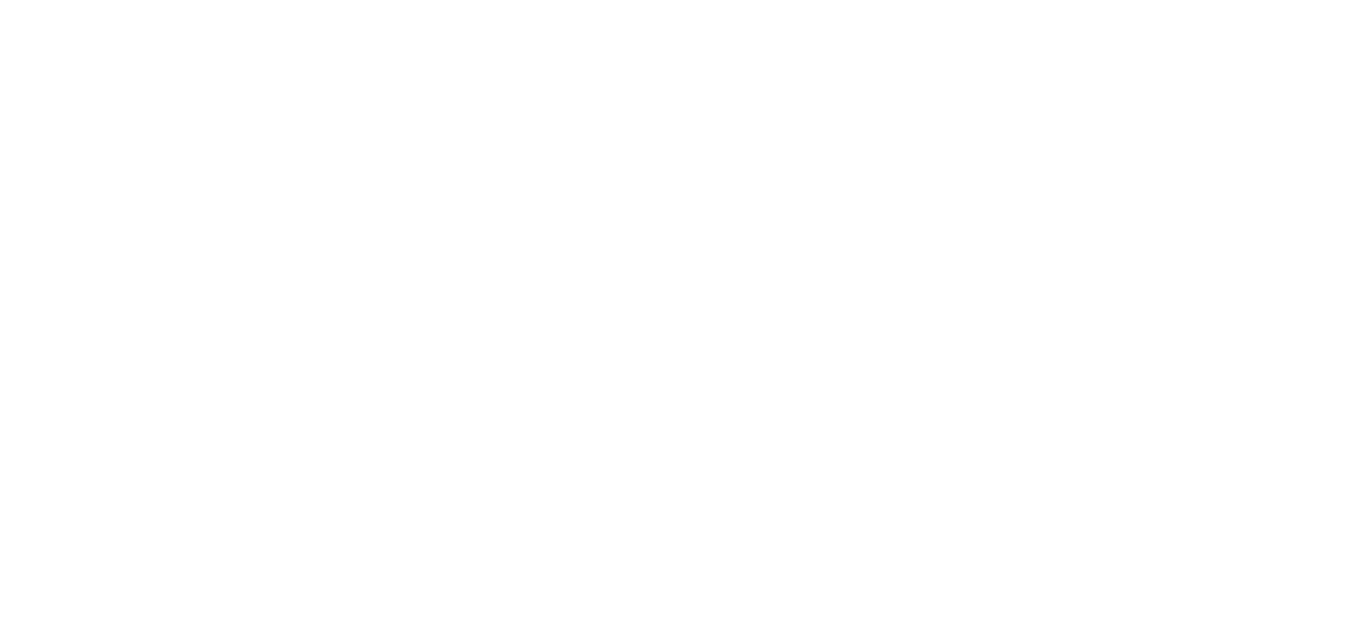 scroll, scrollTop: 0, scrollLeft: 0, axis: both 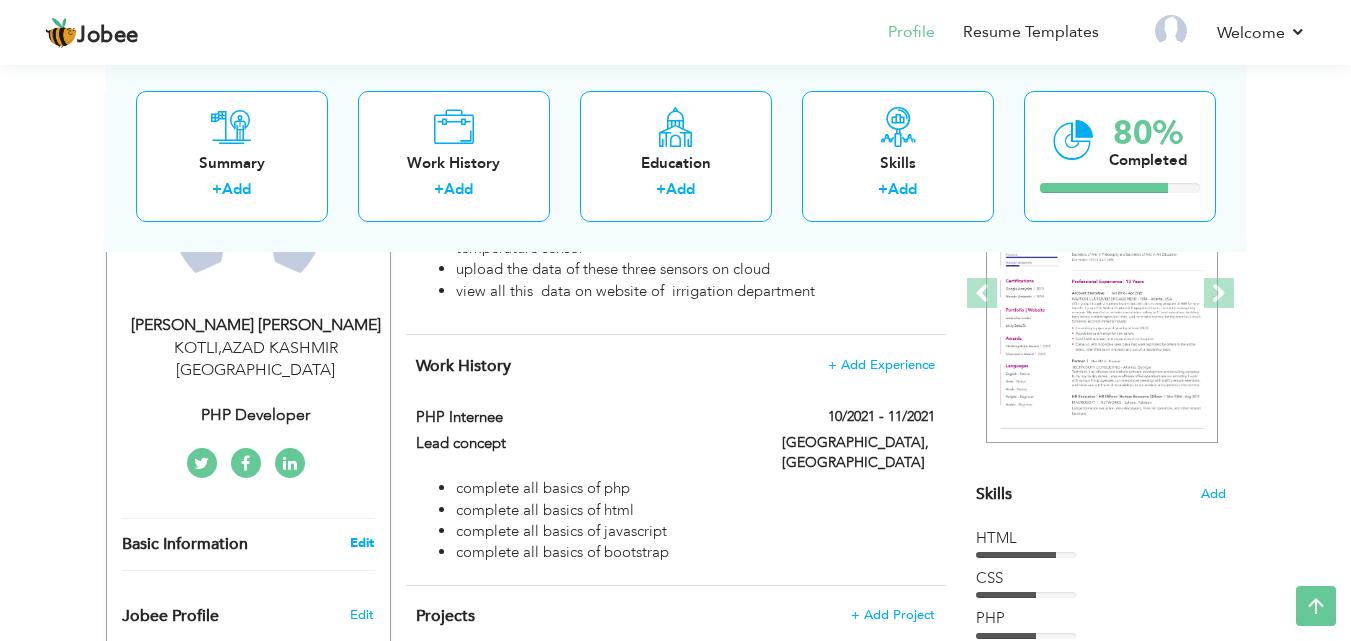 click on "Edit" at bounding box center [362, 543] 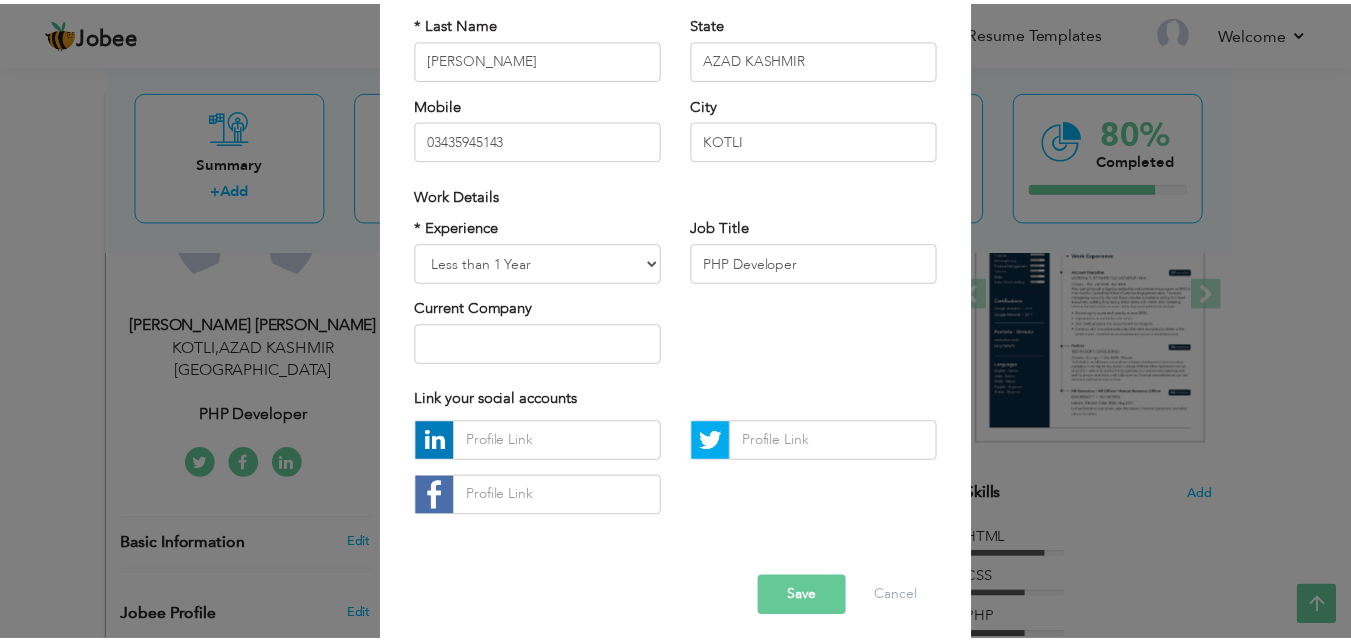 scroll, scrollTop: 261, scrollLeft: 0, axis: vertical 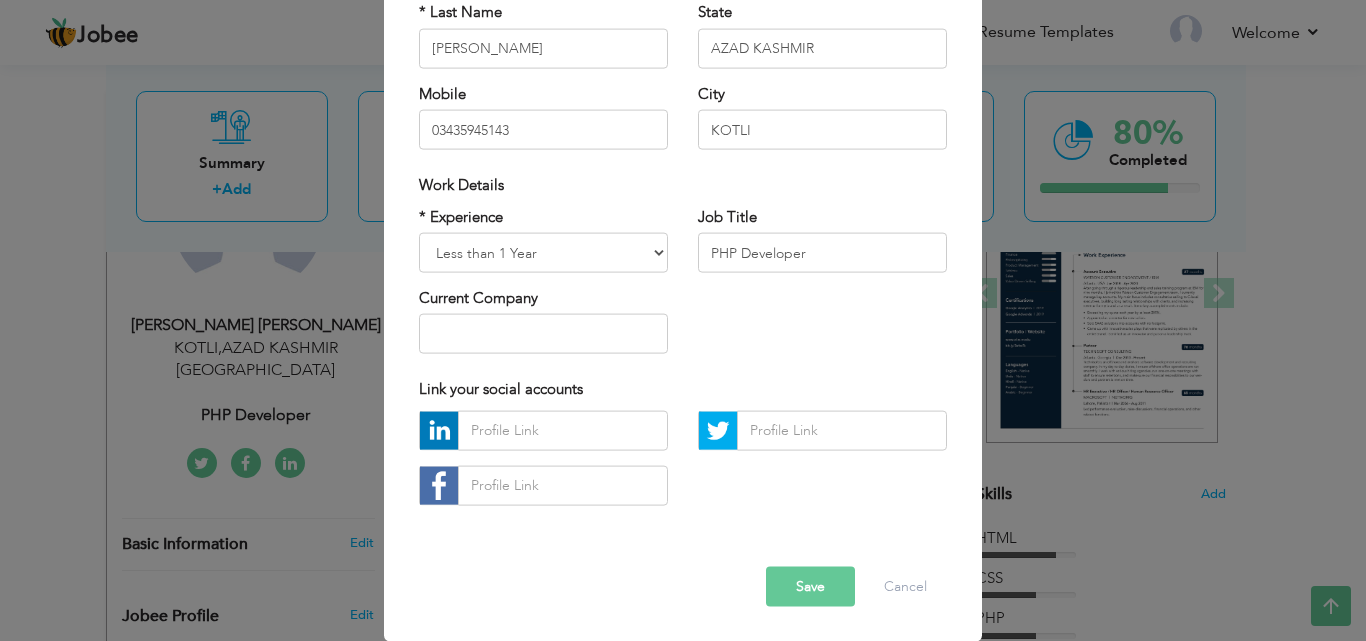 click on "Save" at bounding box center [810, 586] 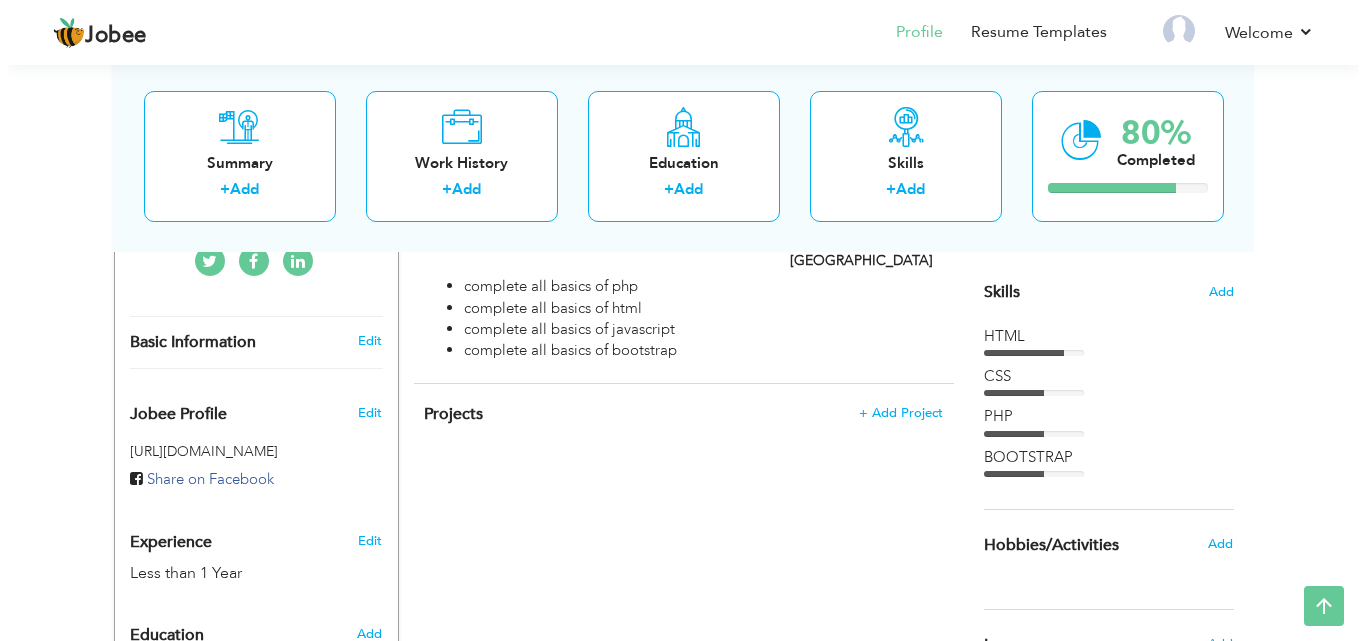 scroll, scrollTop: 500, scrollLeft: 0, axis: vertical 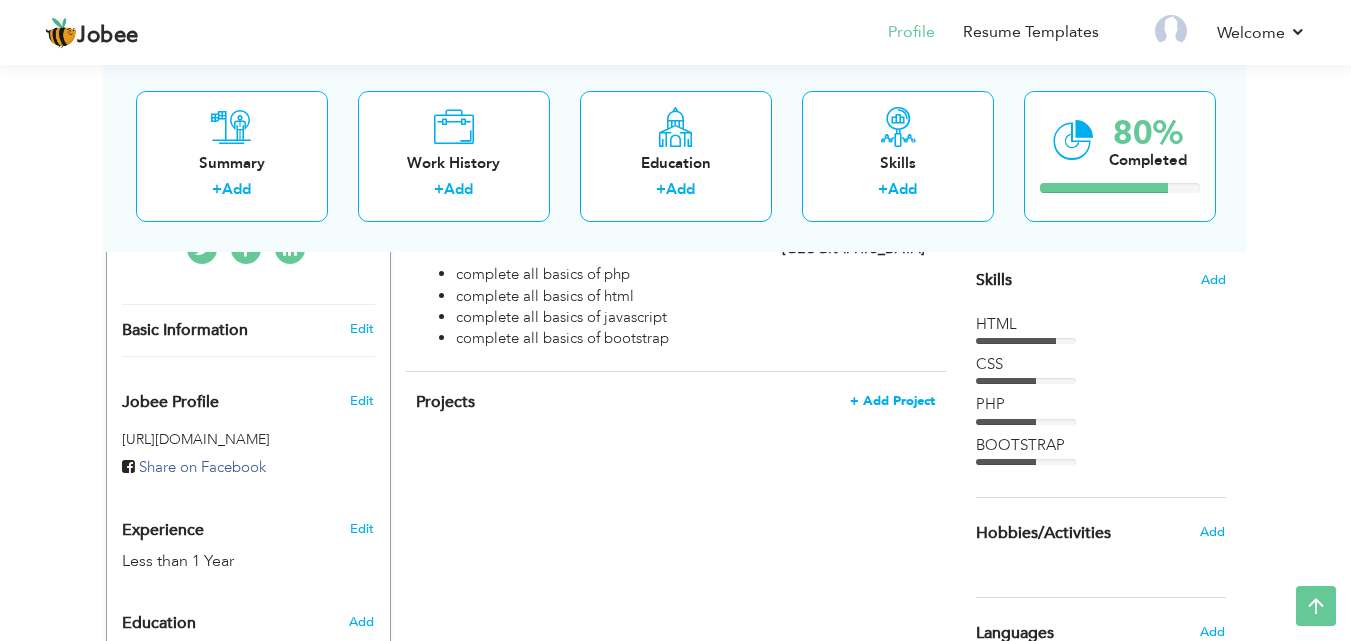 drag, startPoint x: 839, startPoint y: 380, endPoint x: 857, endPoint y: 381, distance: 18.027756 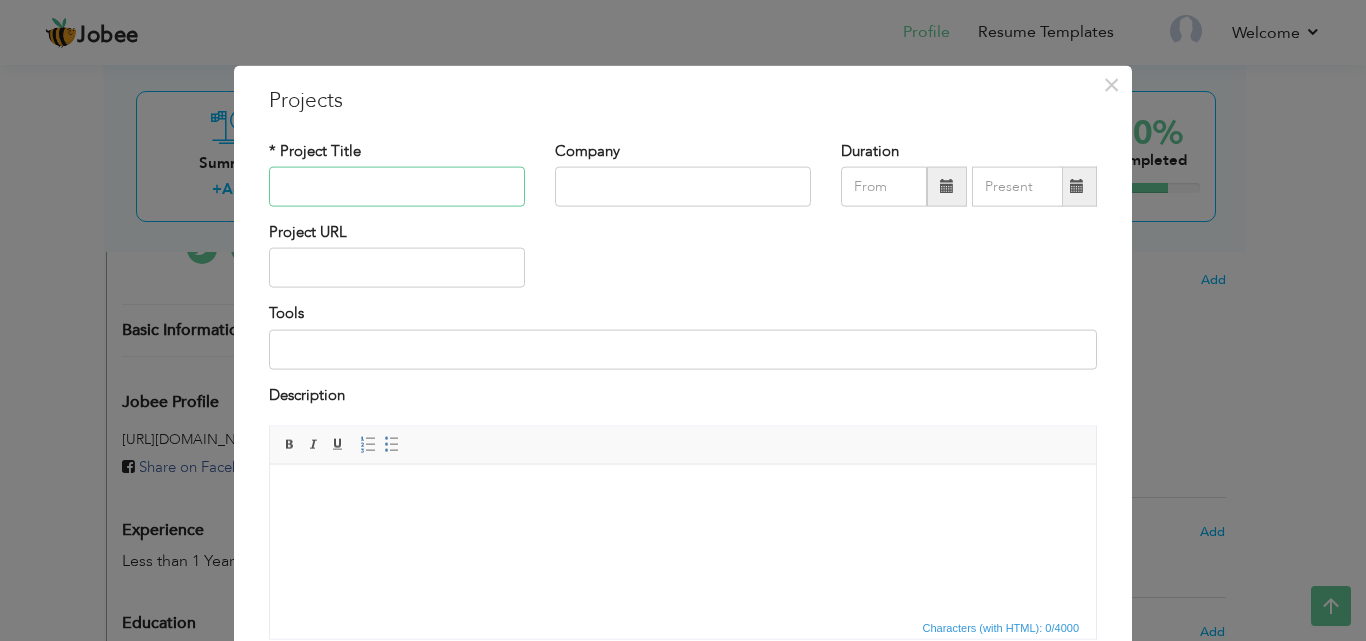 click at bounding box center (397, 187) 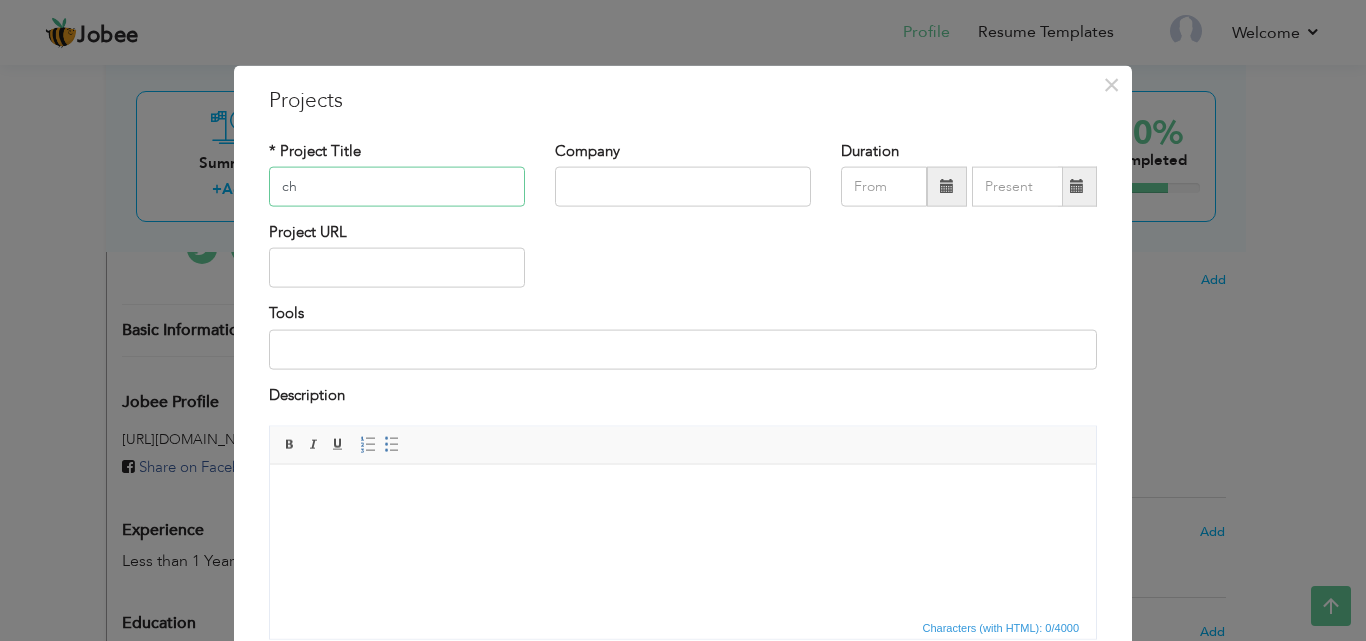 type on "c" 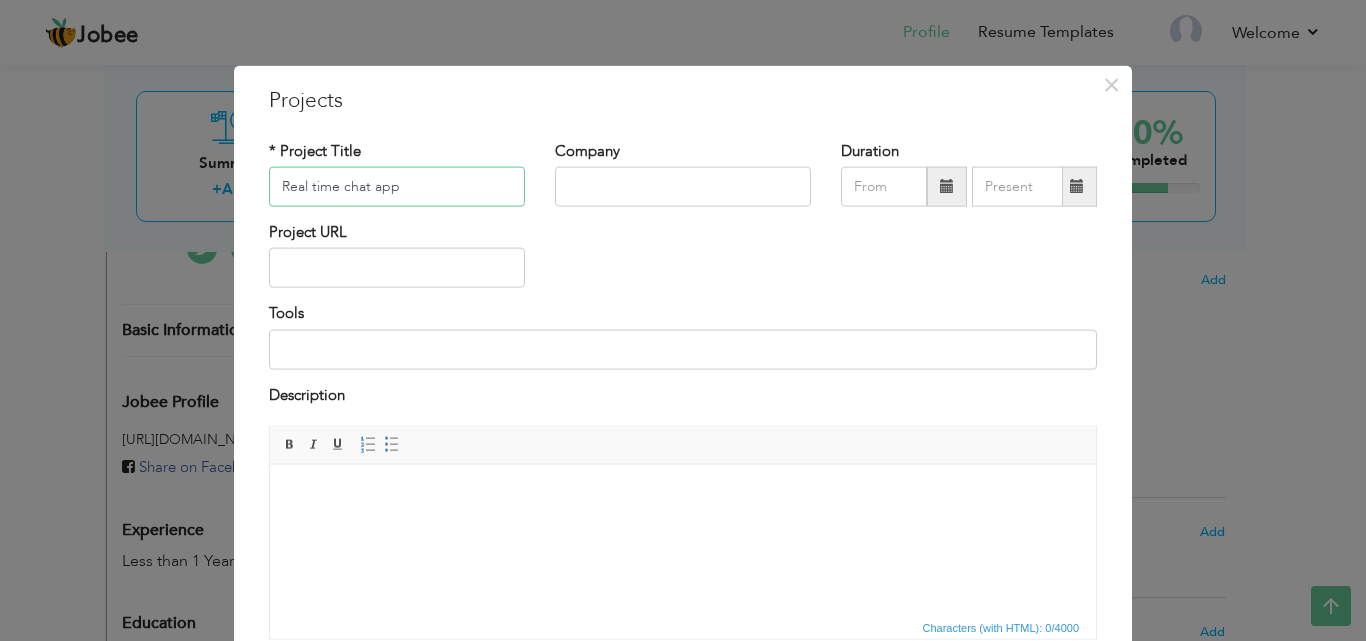type on "Real time chat app" 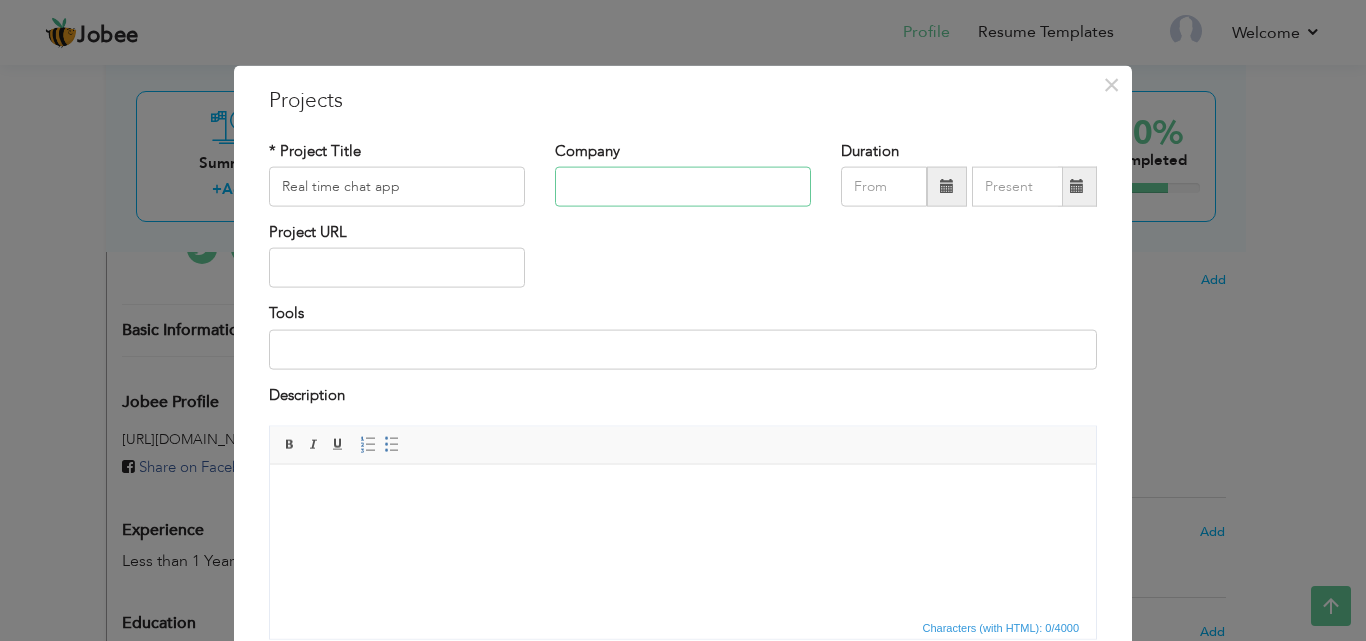 click at bounding box center [683, 187] 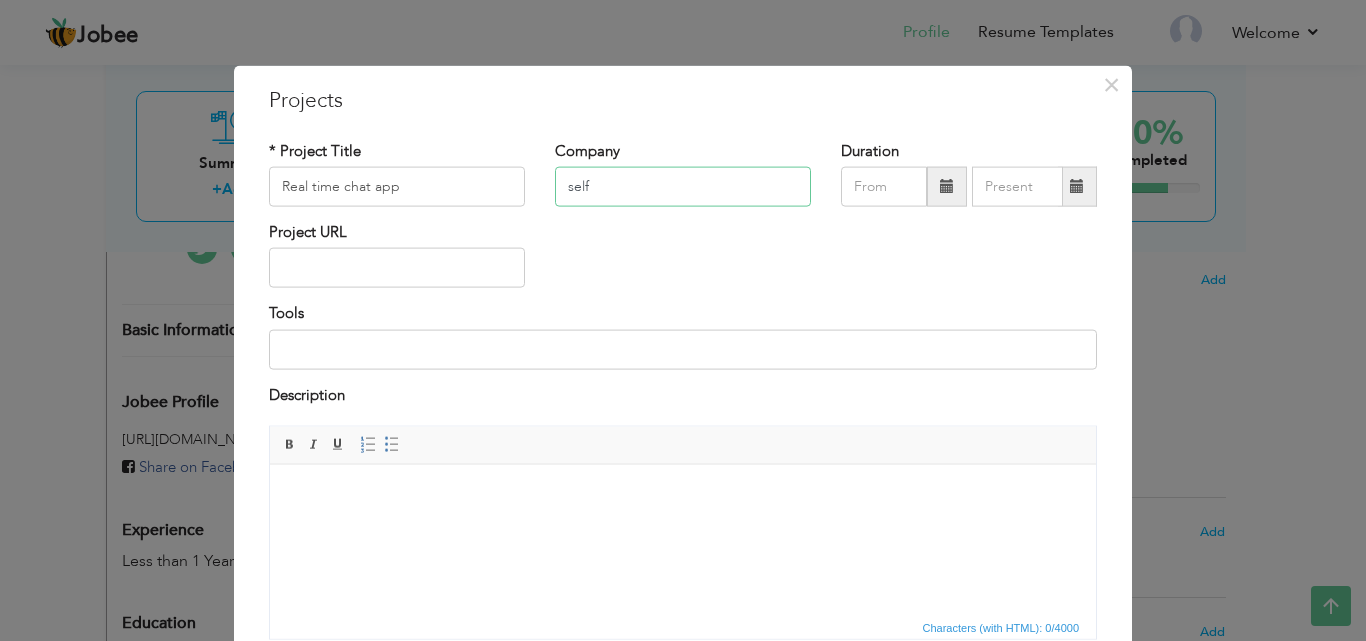 type on "self" 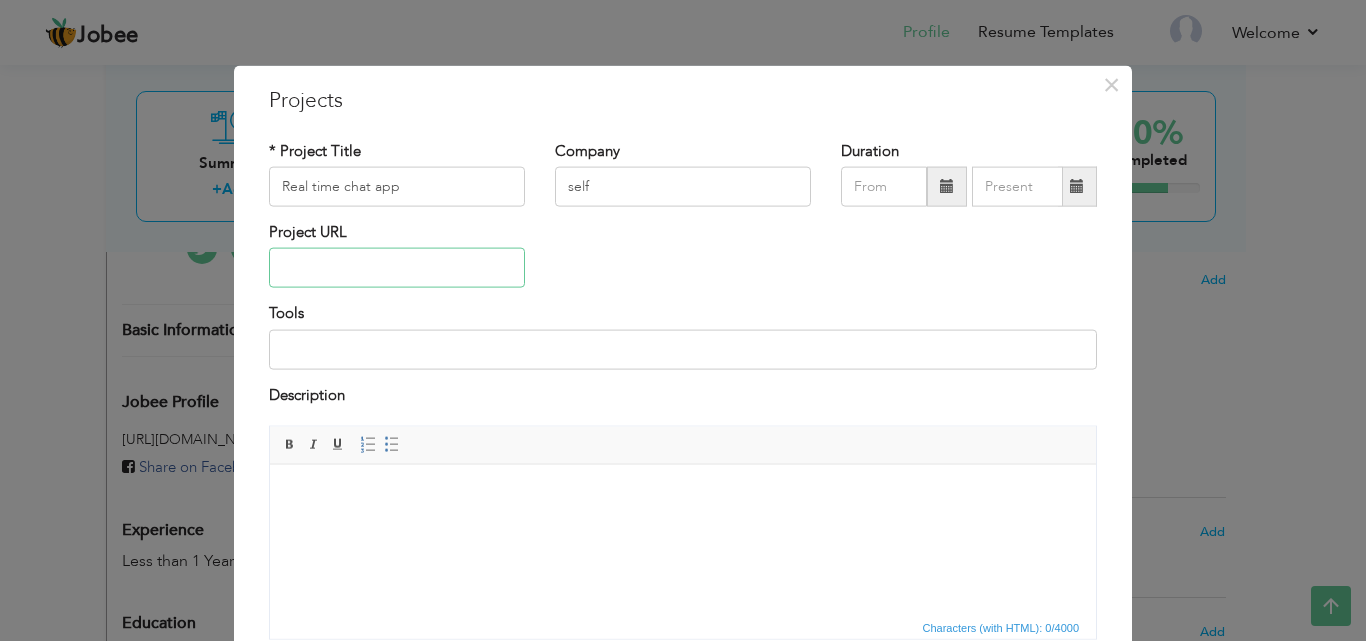 click at bounding box center (397, 268) 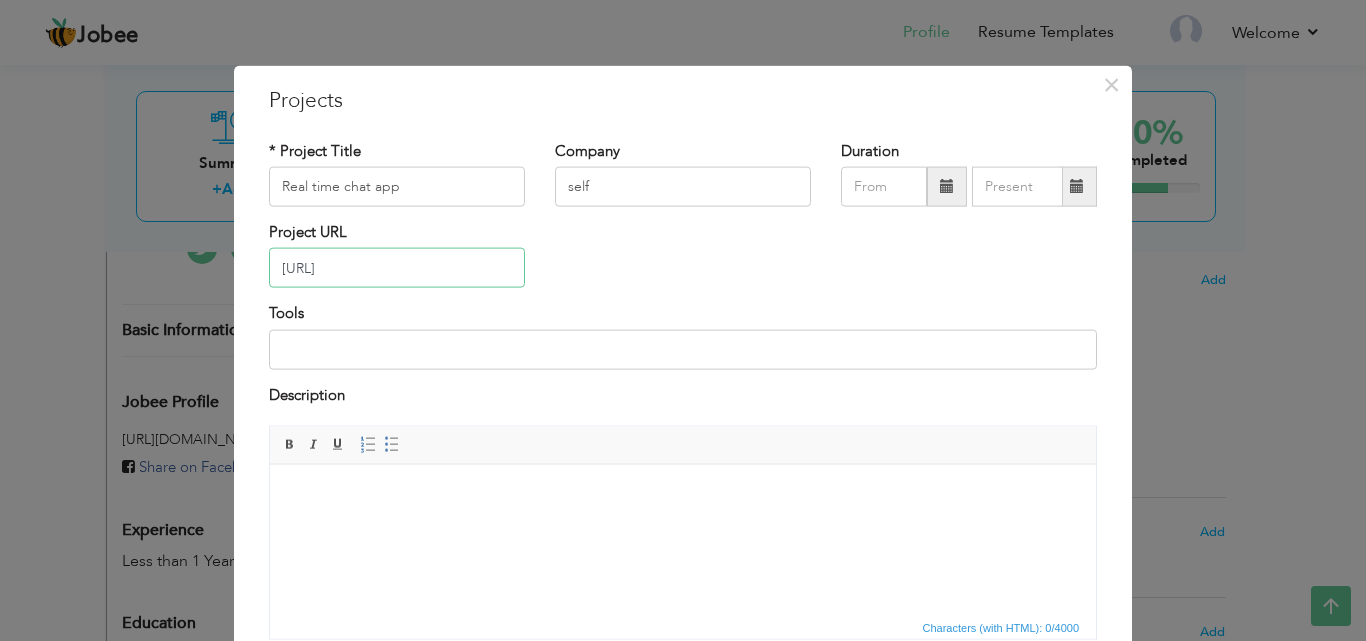 type on "[URL]" 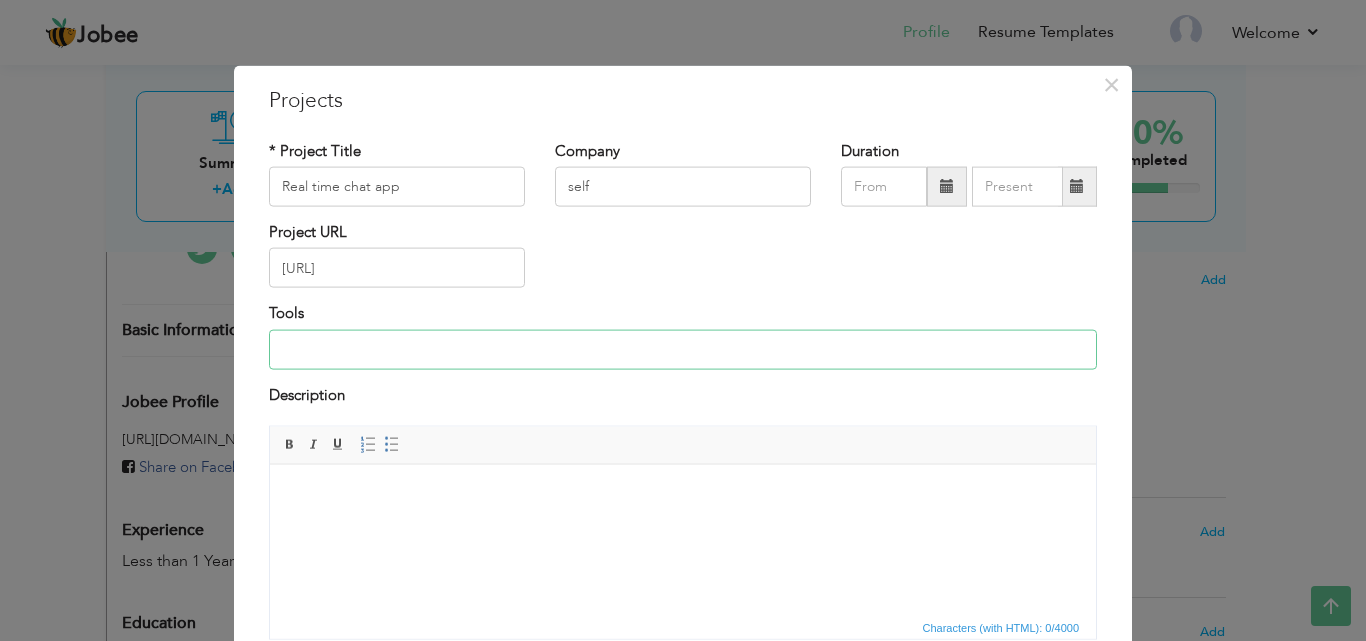 click at bounding box center [683, 349] 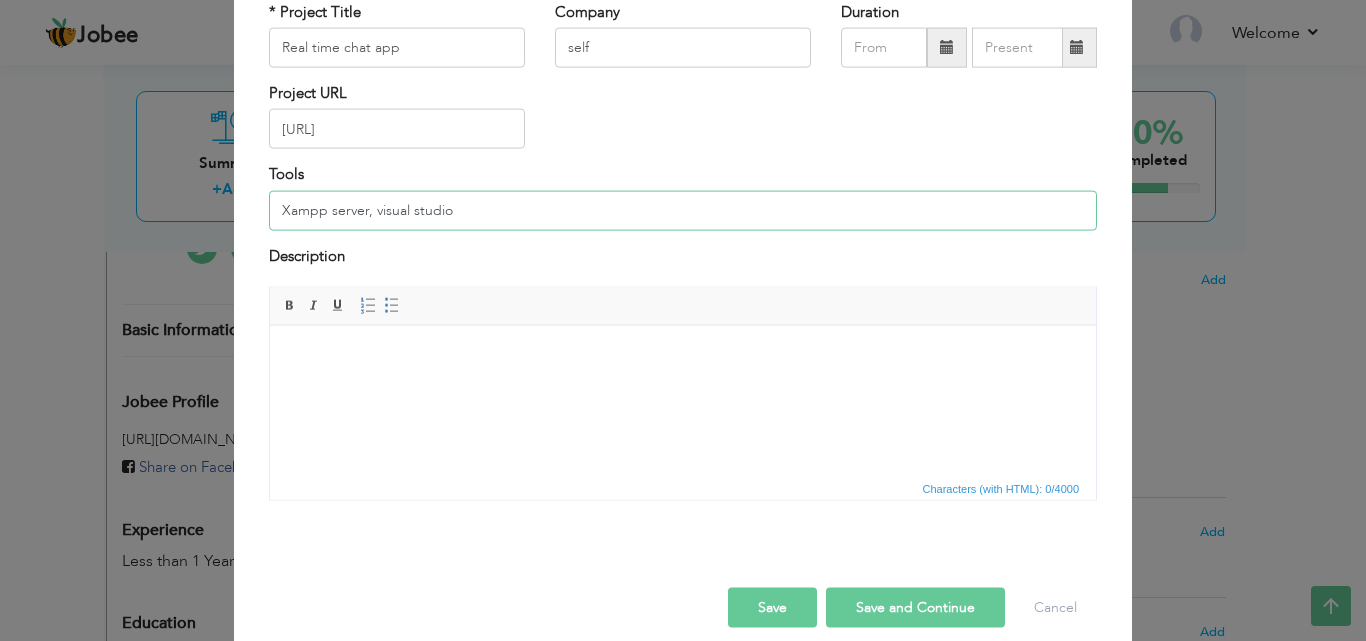scroll, scrollTop: 161, scrollLeft: 0, axis: vertical 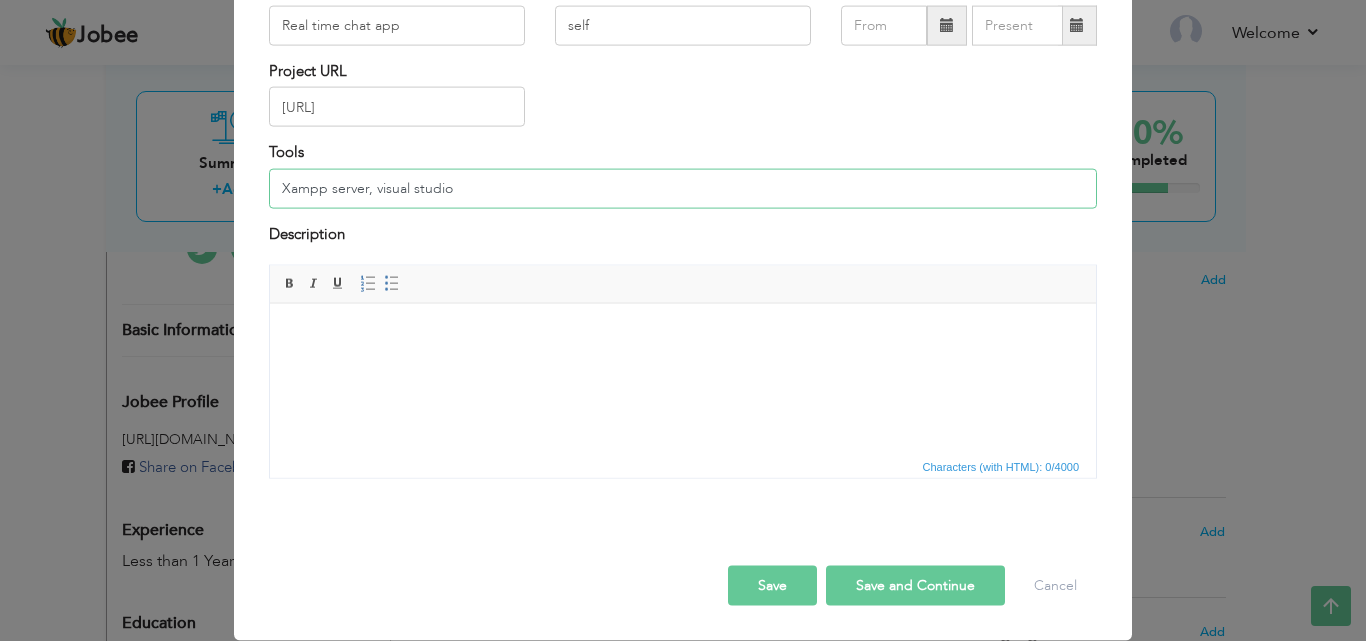 type on "Xampp server, visual studio" 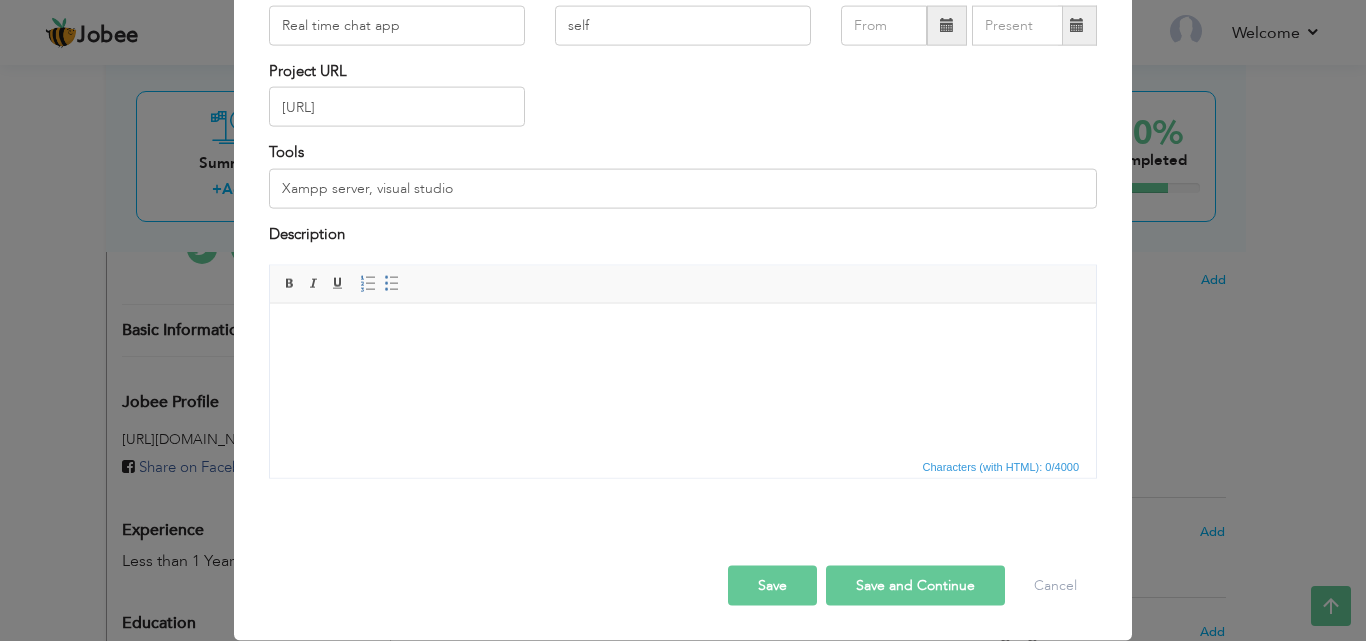 click on "Save" at bounding box center (772, 586) 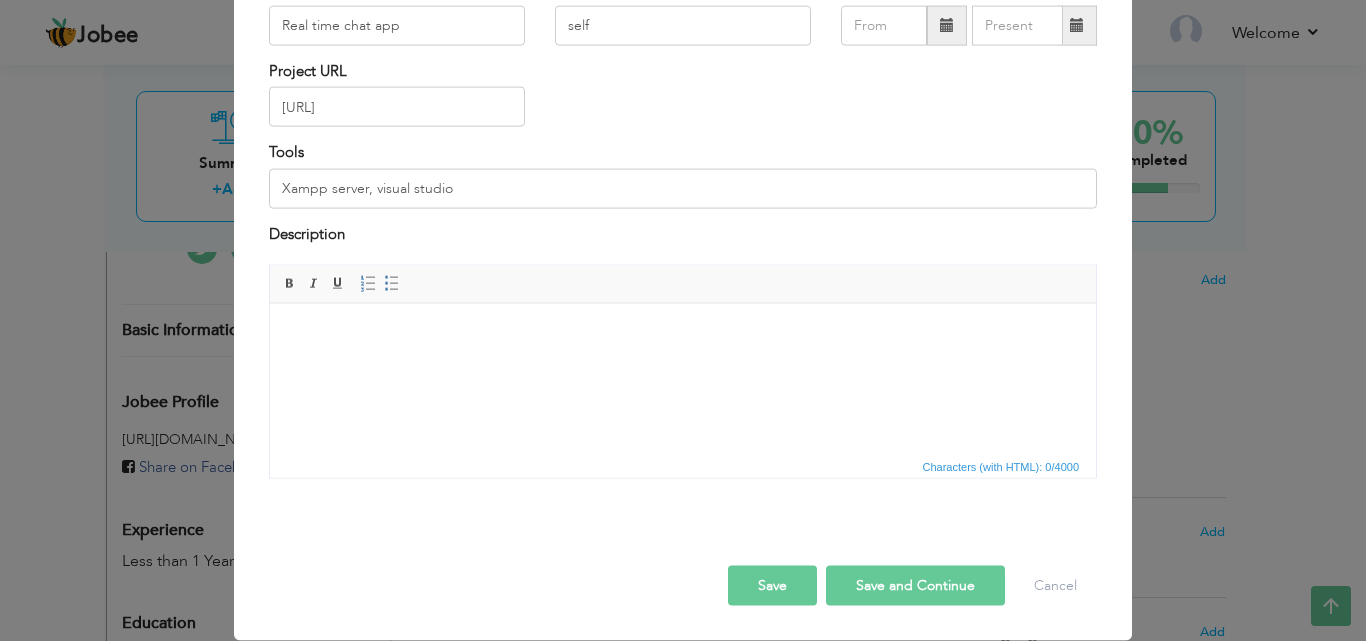 click on "Save and Continue" at bounding box center (915, 586) 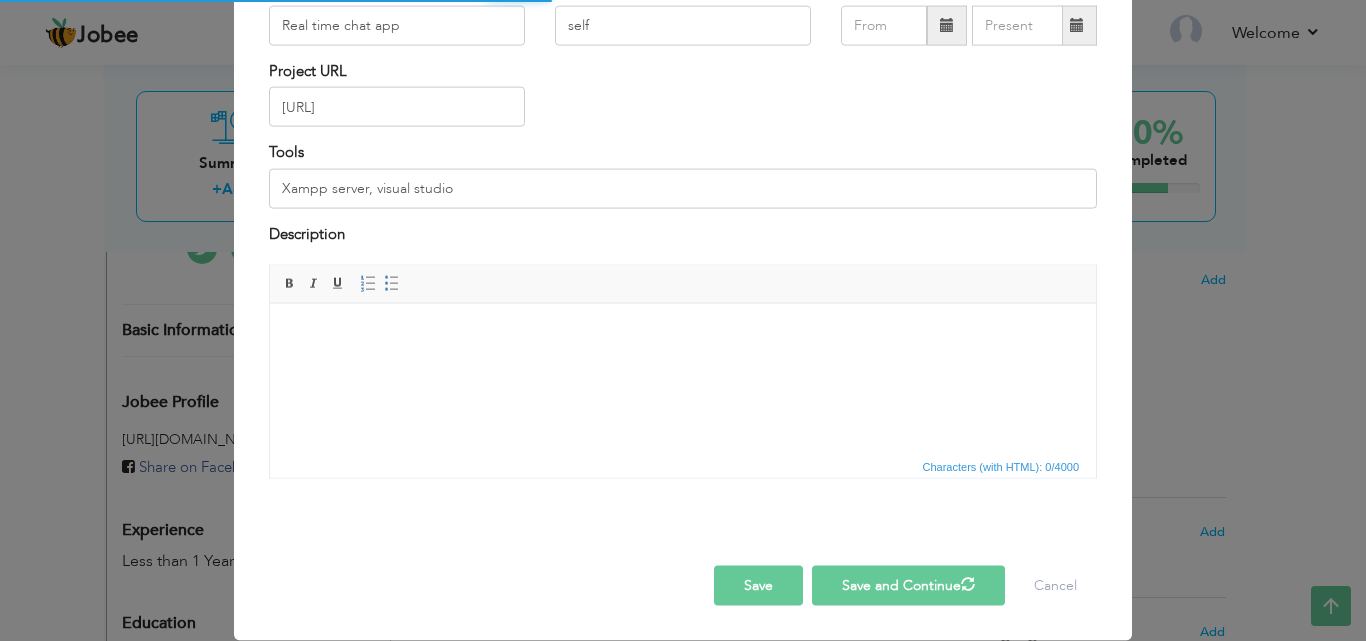 type 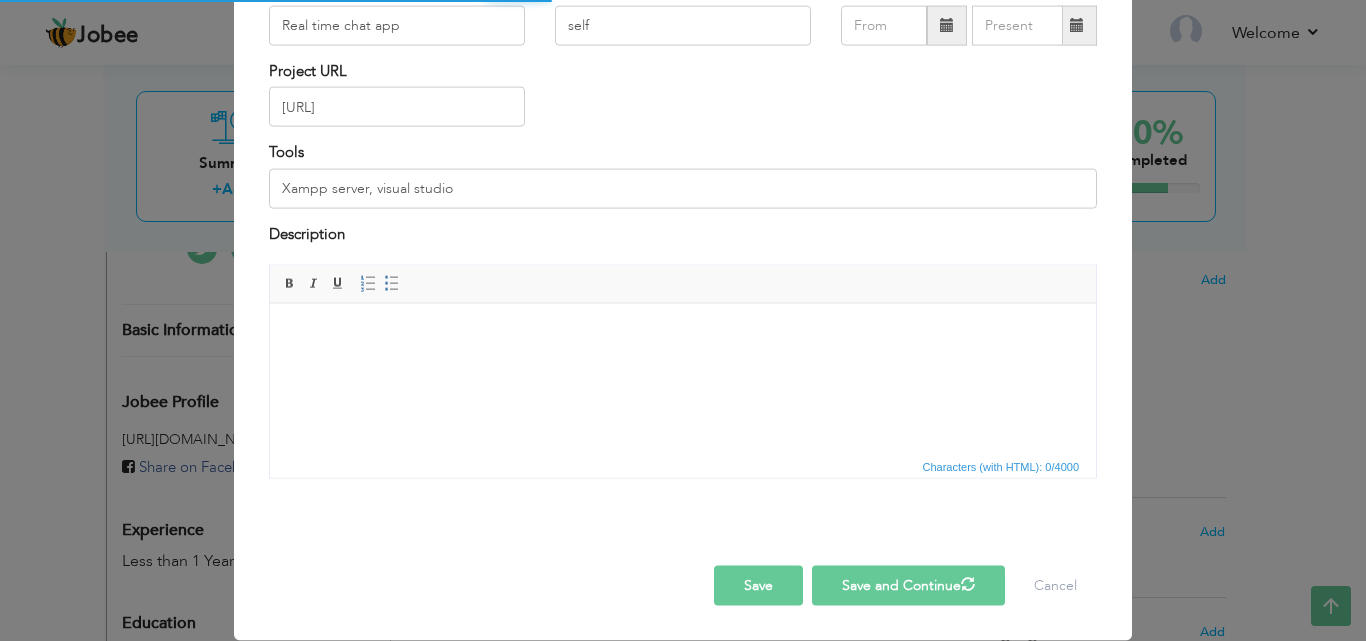 type 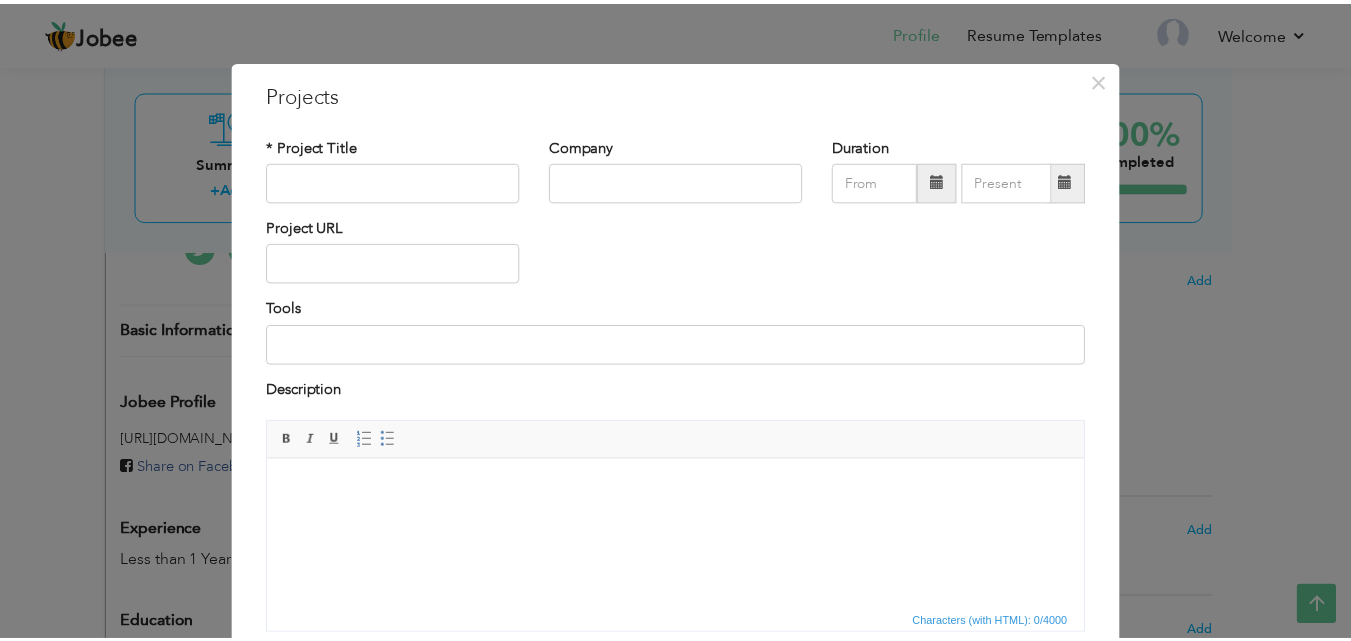 scroll, scrollTop: 0, scrollLeft: 0, axis: both 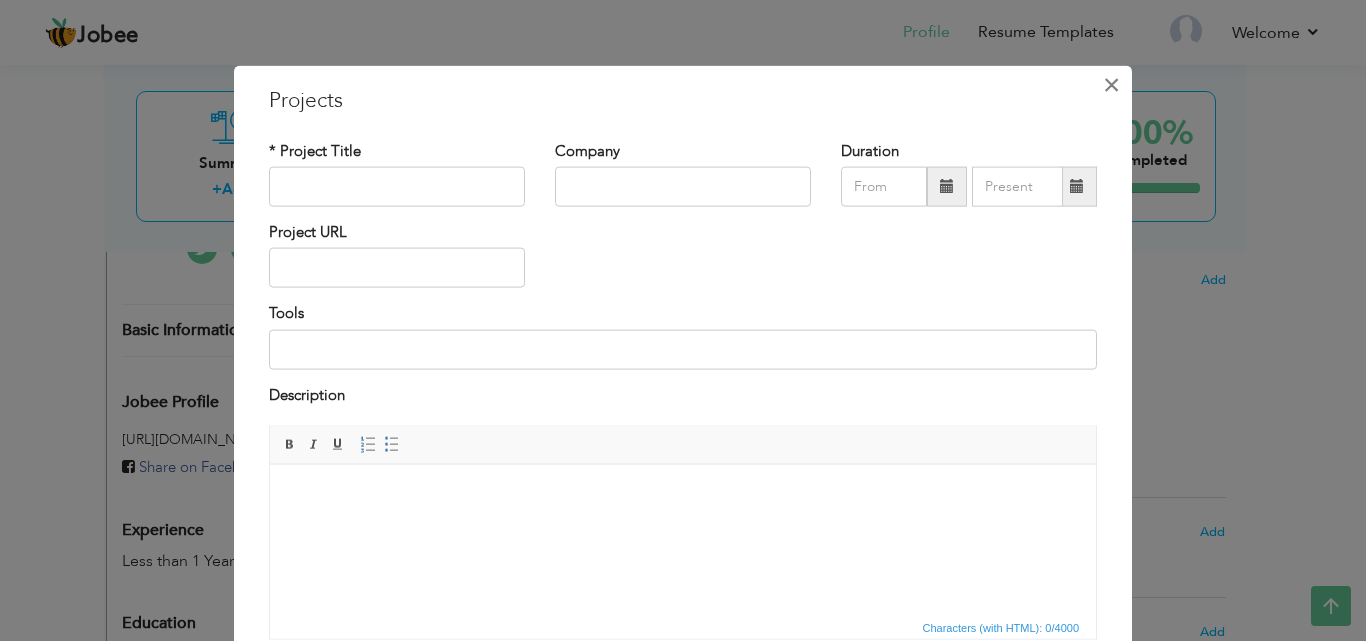 click on "×" at bounding box center [1111, 84] 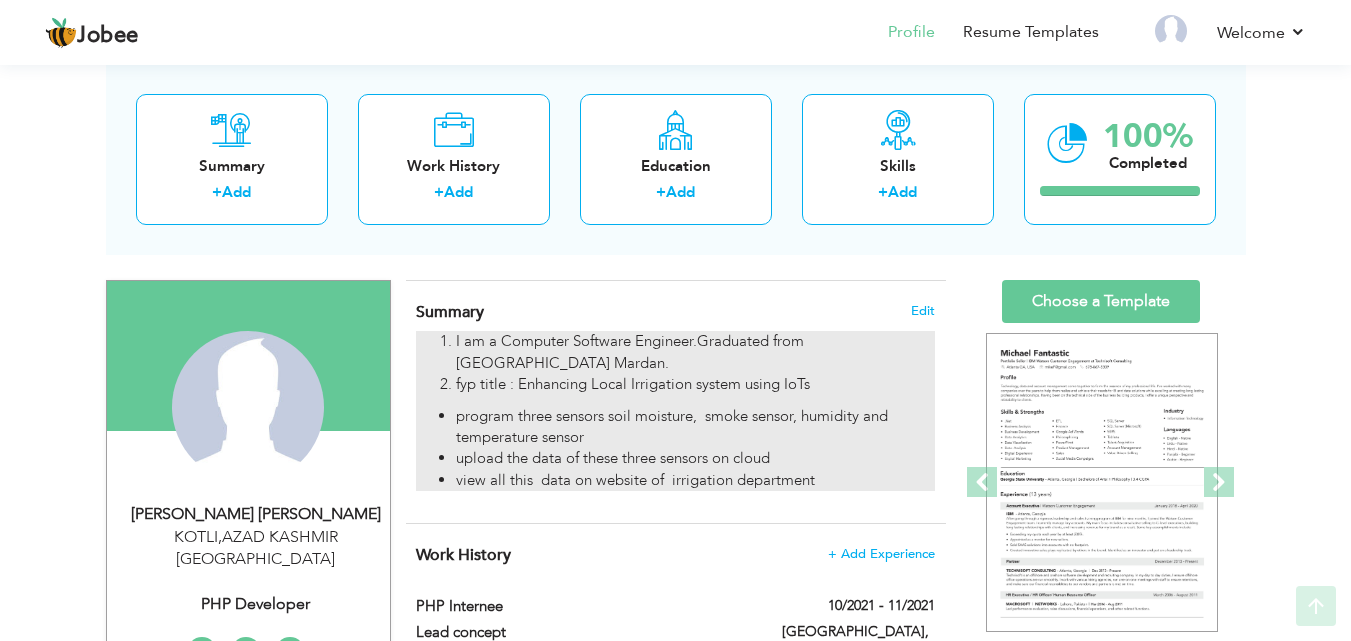 scroll, scrollTop: 107, scrollLeft: 0, axis: vertical 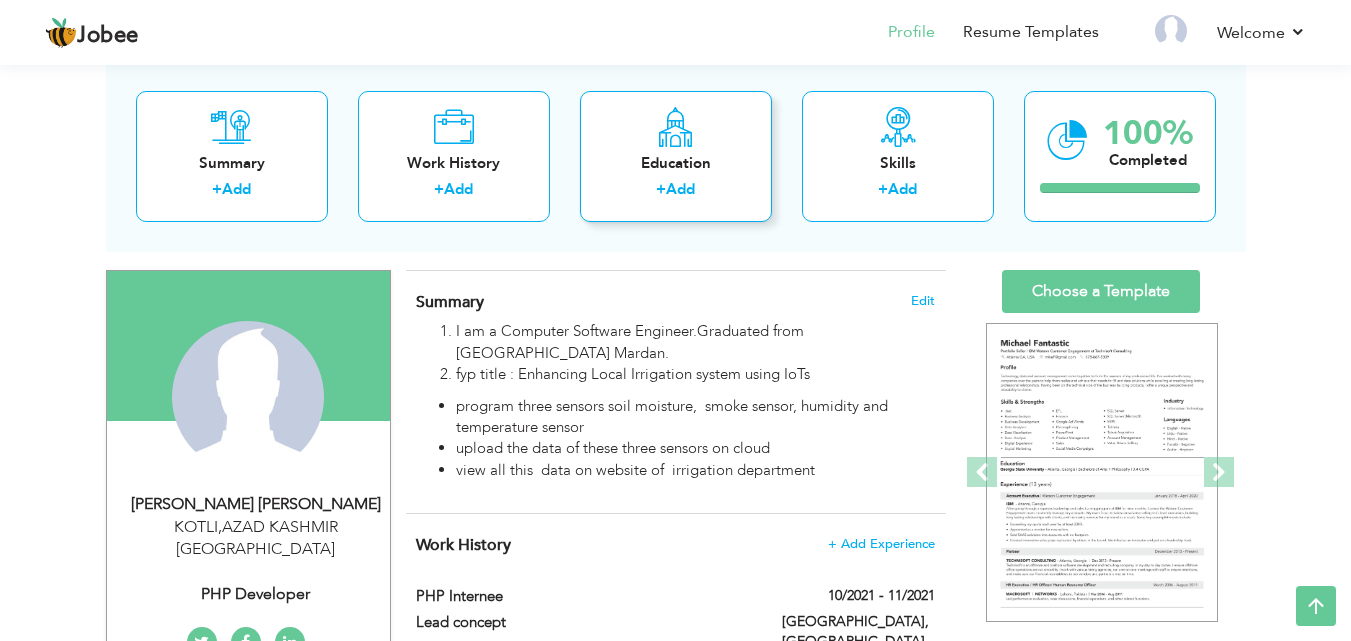 click at bounding box center [675, 126] 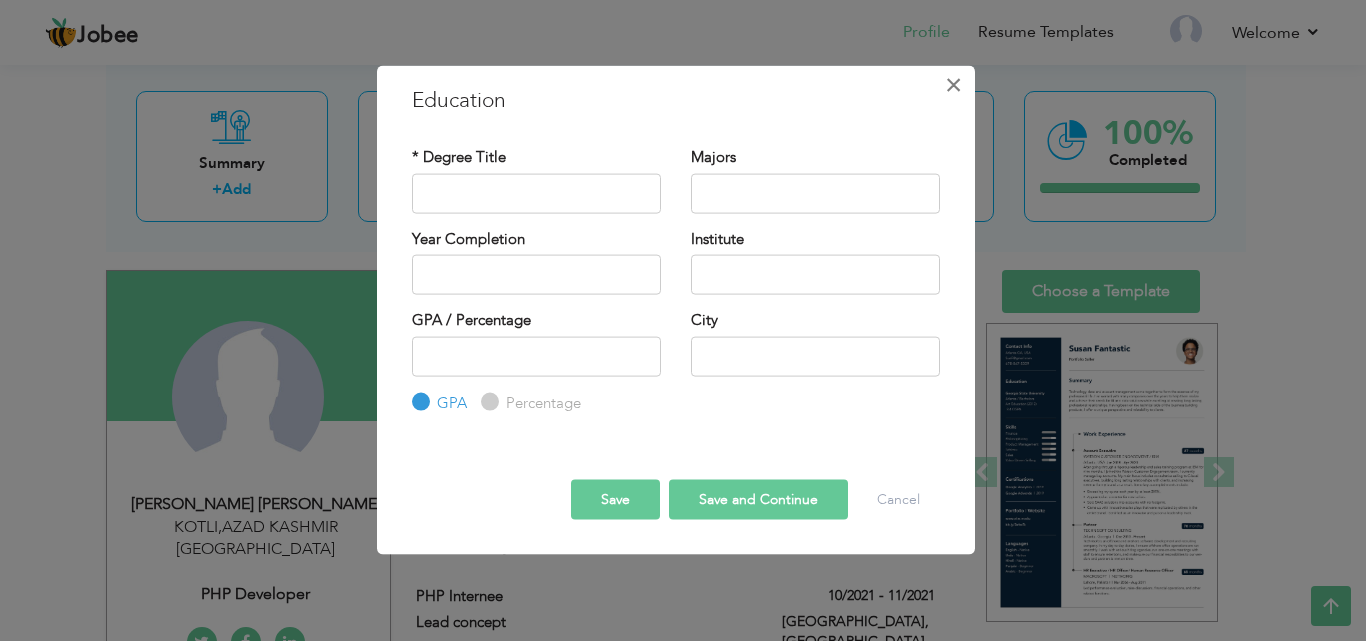 click on "×" at bounding box center (953, 84) 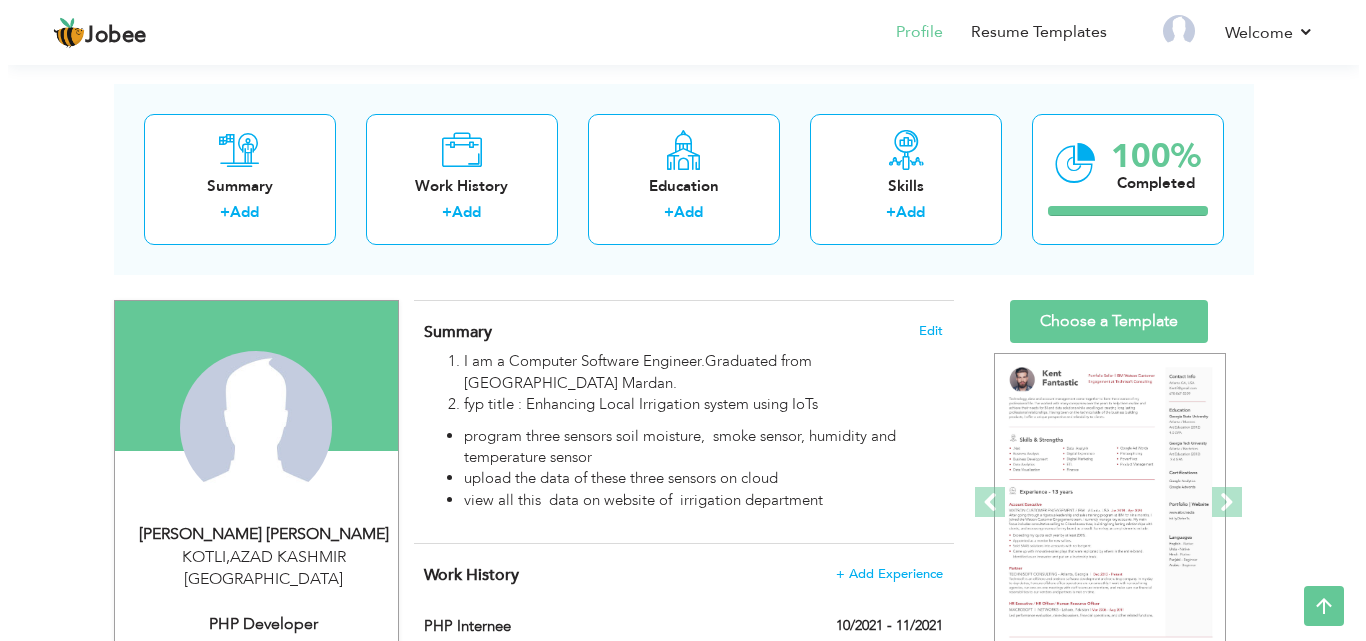 scroll, scrollTop: 47, scrollLeft: 0, axis: vertical 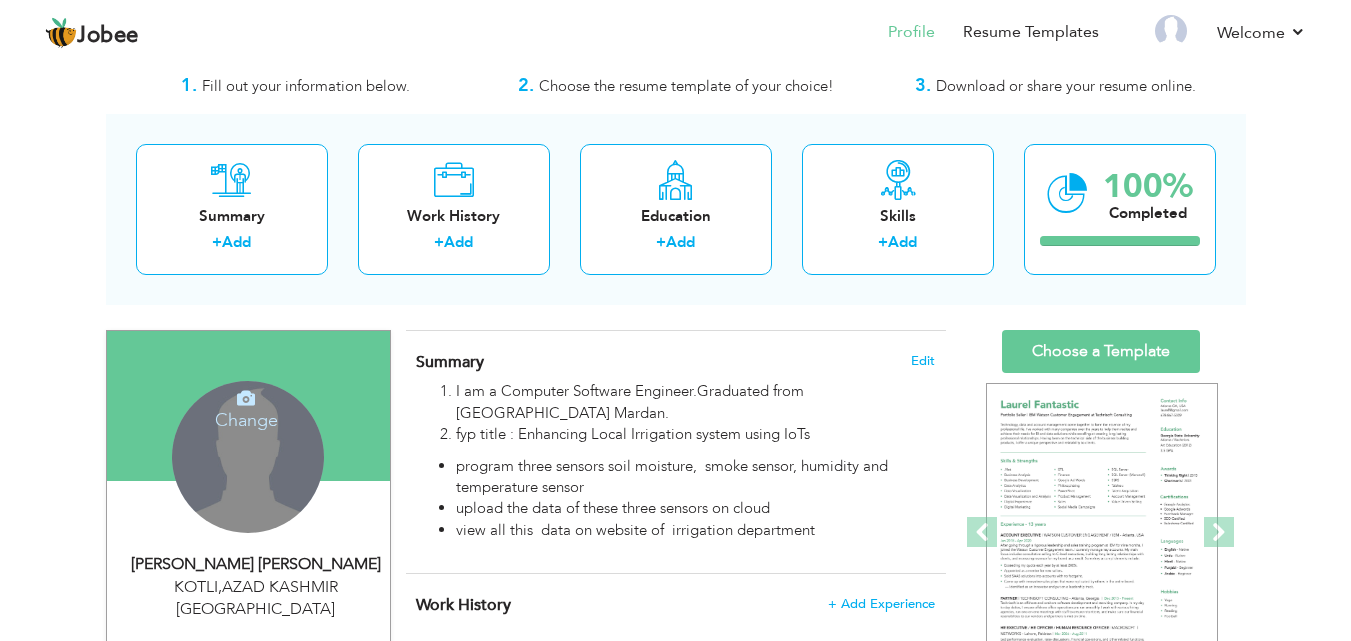 click at bounding box center [246, 398] 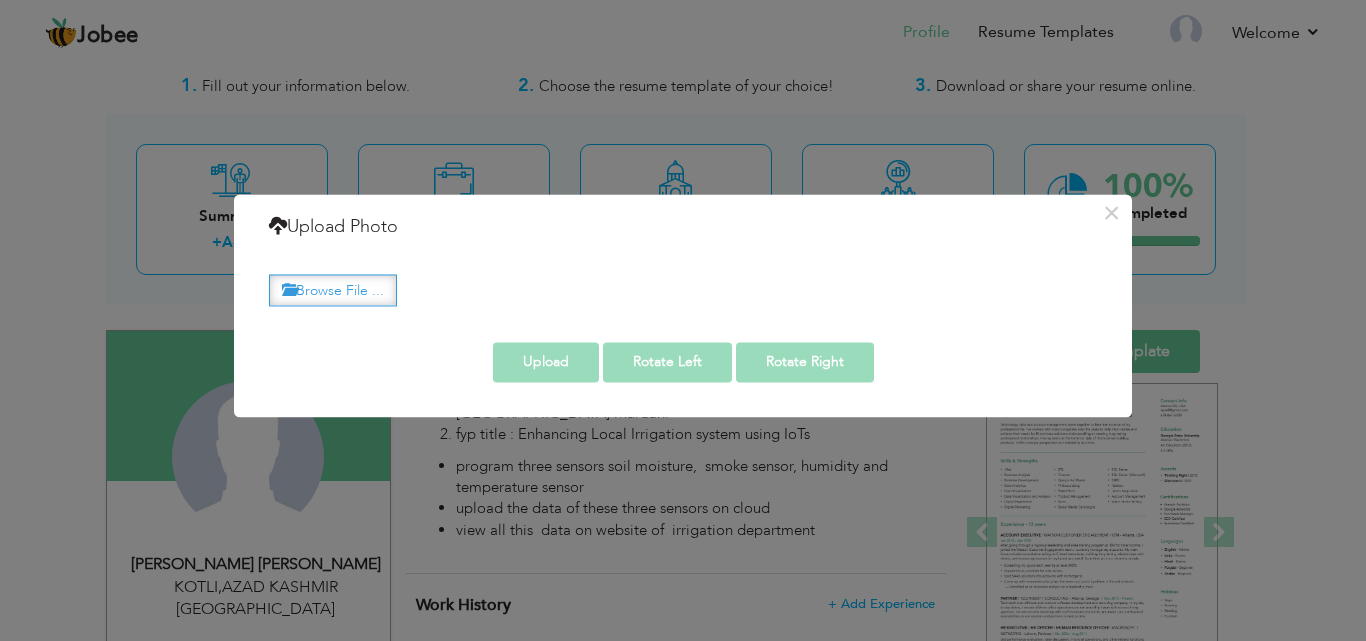 click on "Browse File ..." at bounding box center (333, 290) 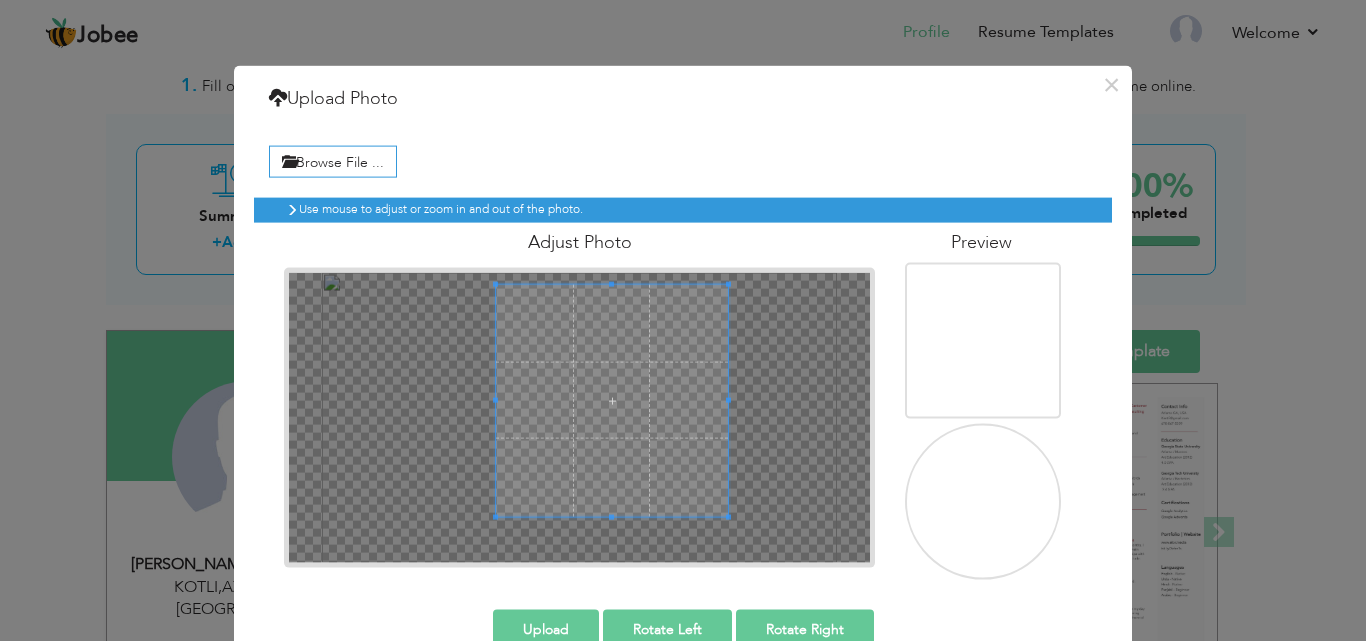 click at bounding box center (612, 400) 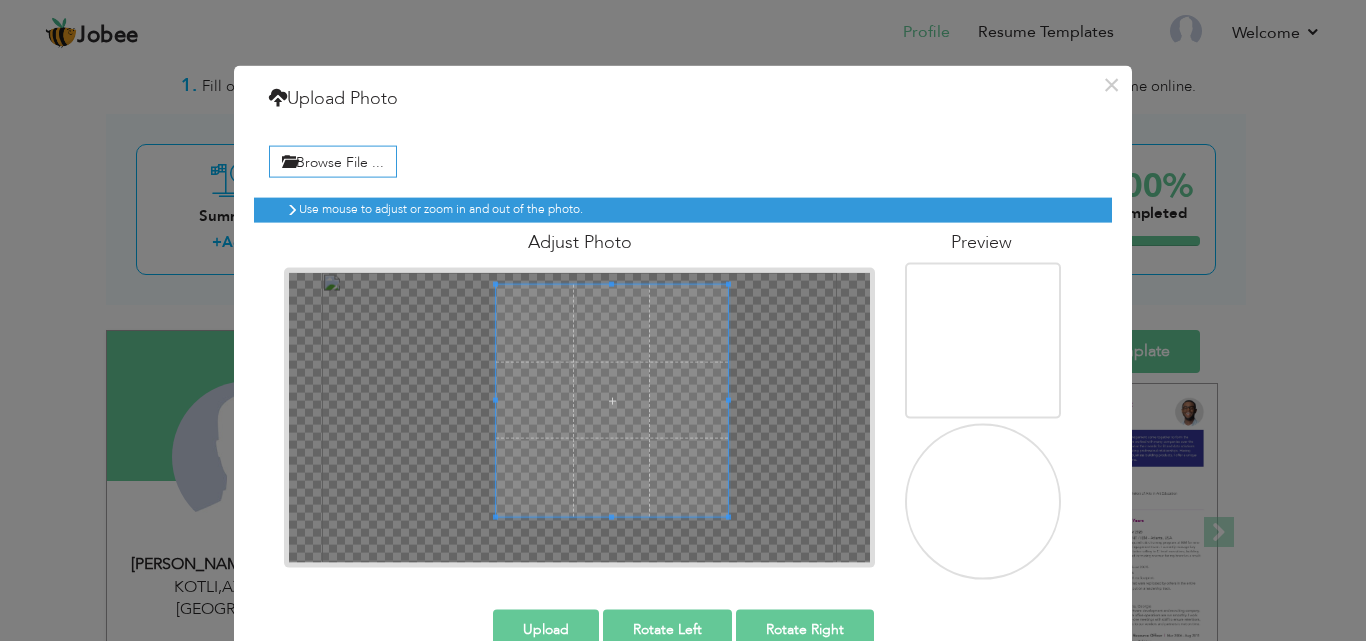 click at bounding box center (612, 400) 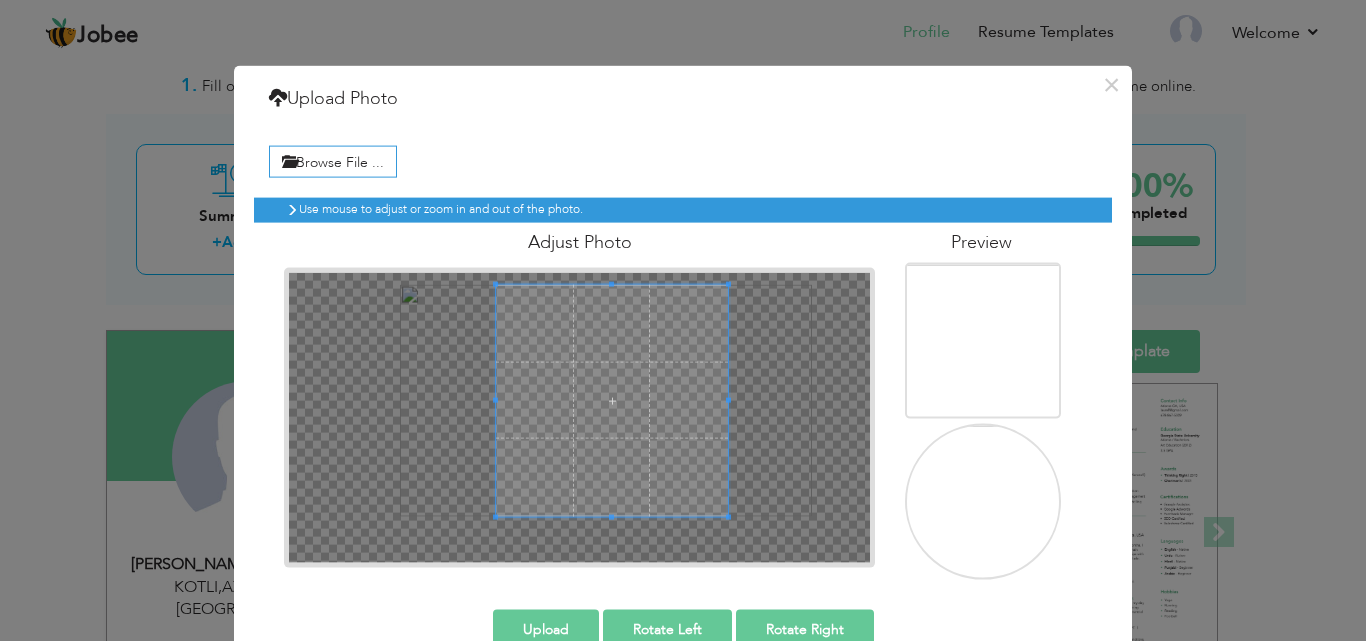 click at bounding box center (612, 400) 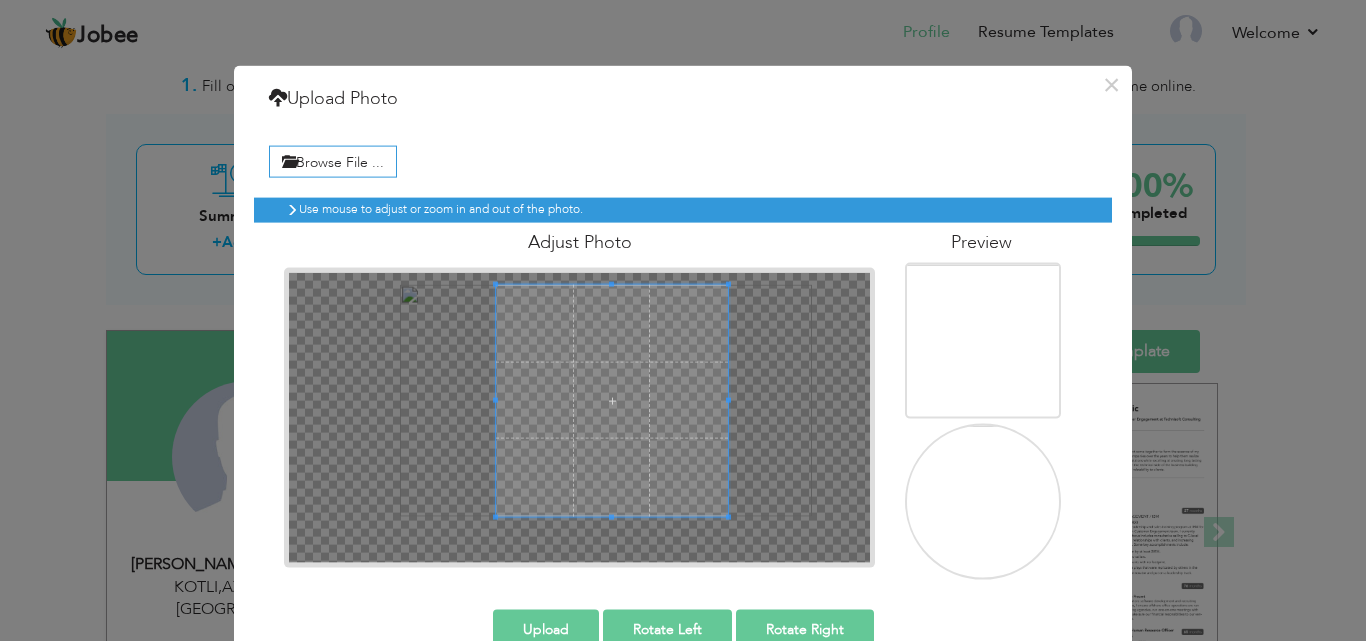 click on "Upload" at bounding box center (546, 629) 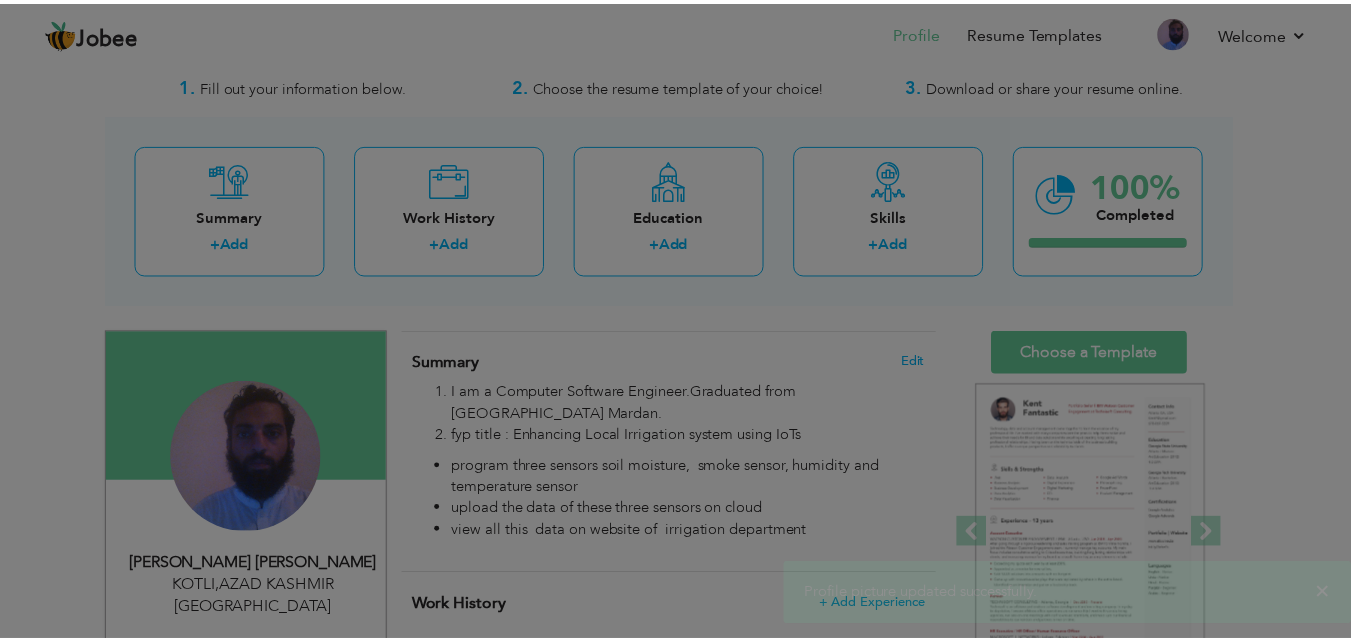 scroll, scrollTop: 0, scrollLeft: 0, axis: both 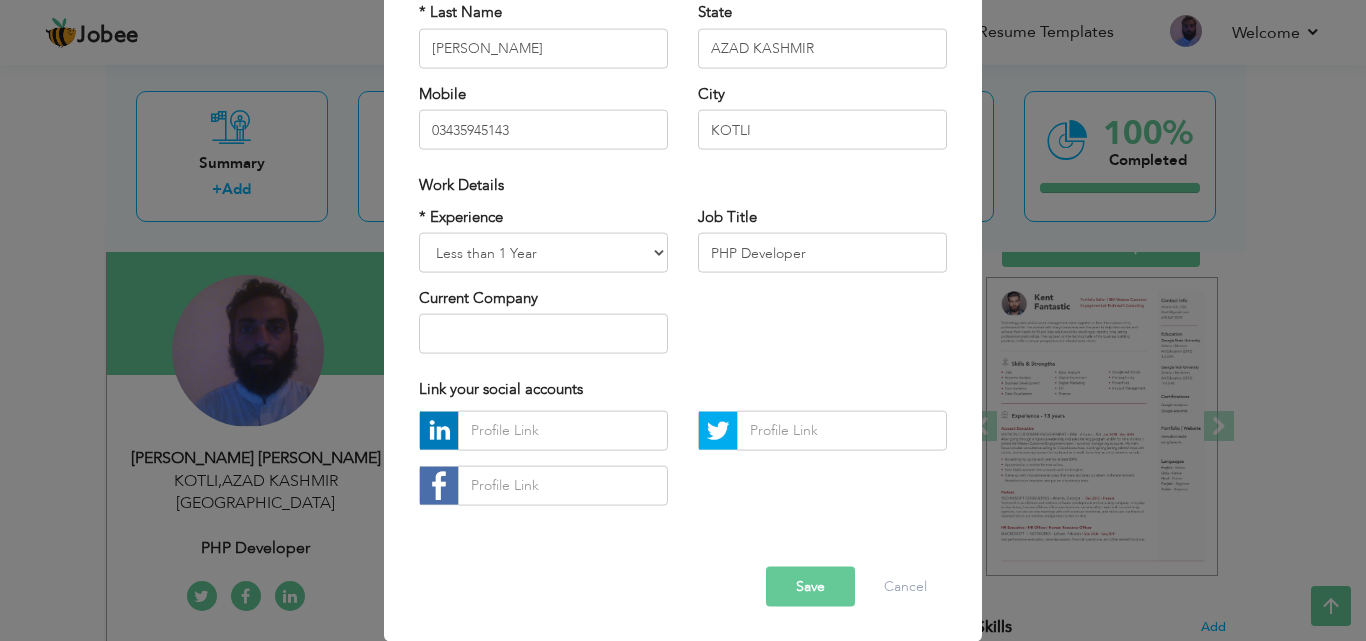 click at bounding box center (439, 430) 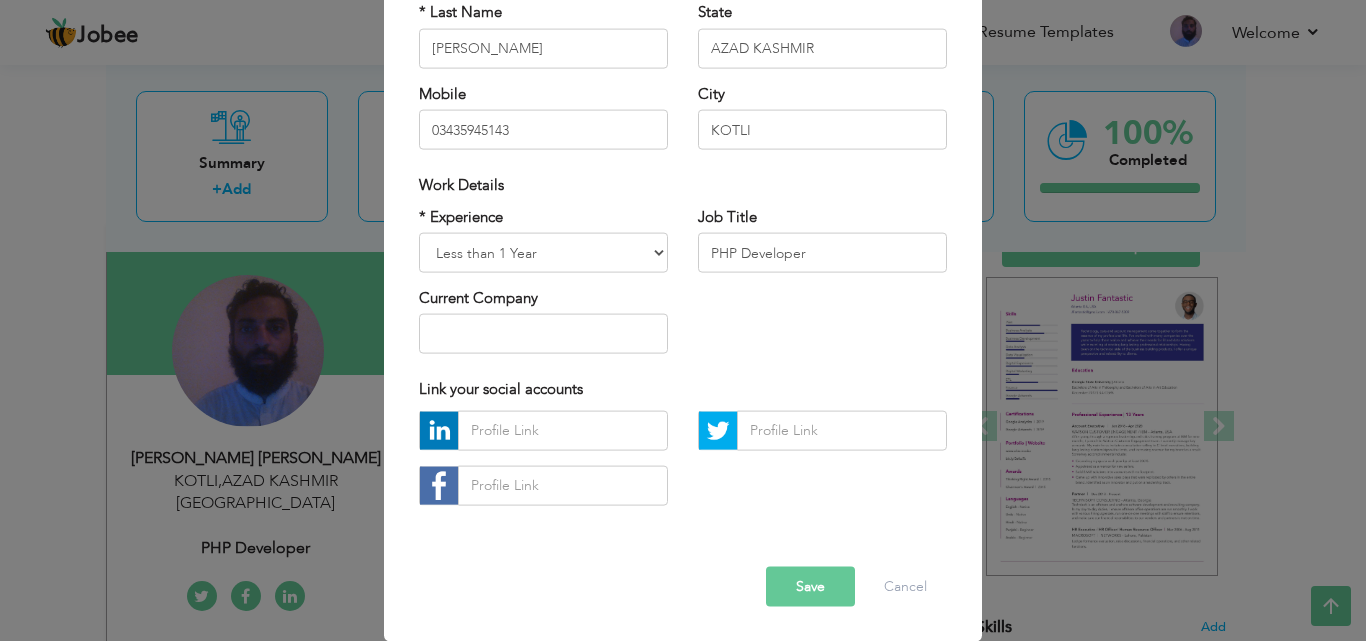 click at bounding box center [439, 430] 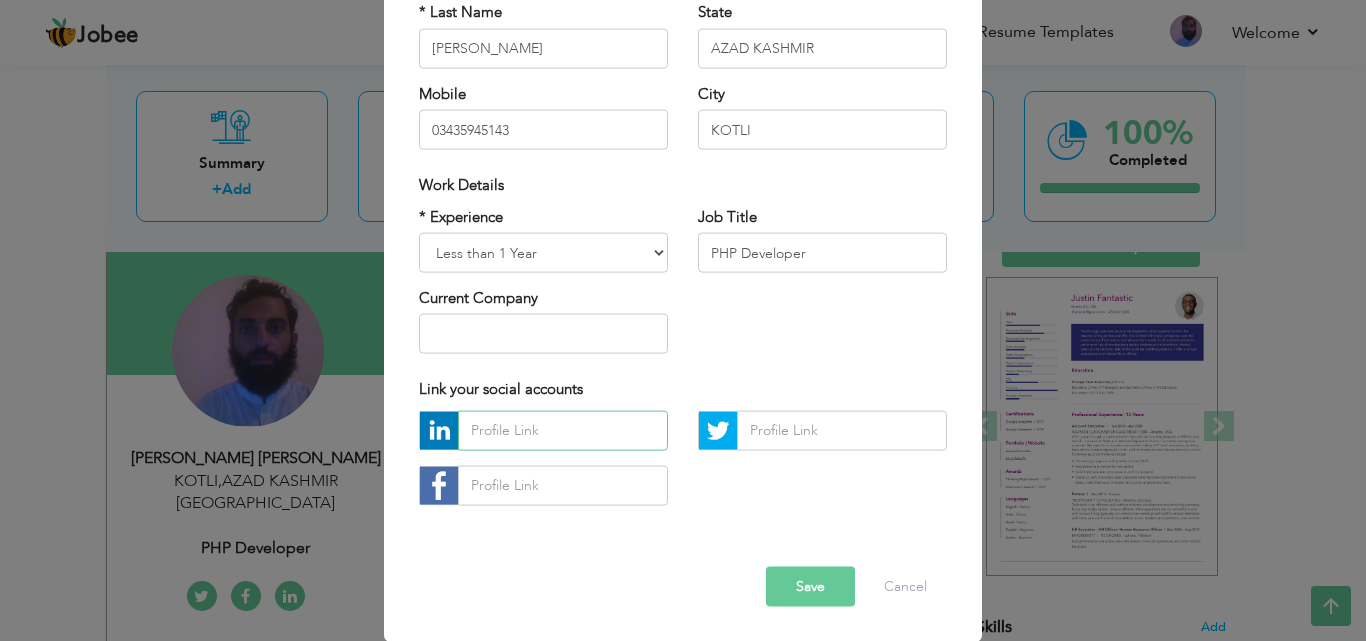 click at bounding box center [563, 430] 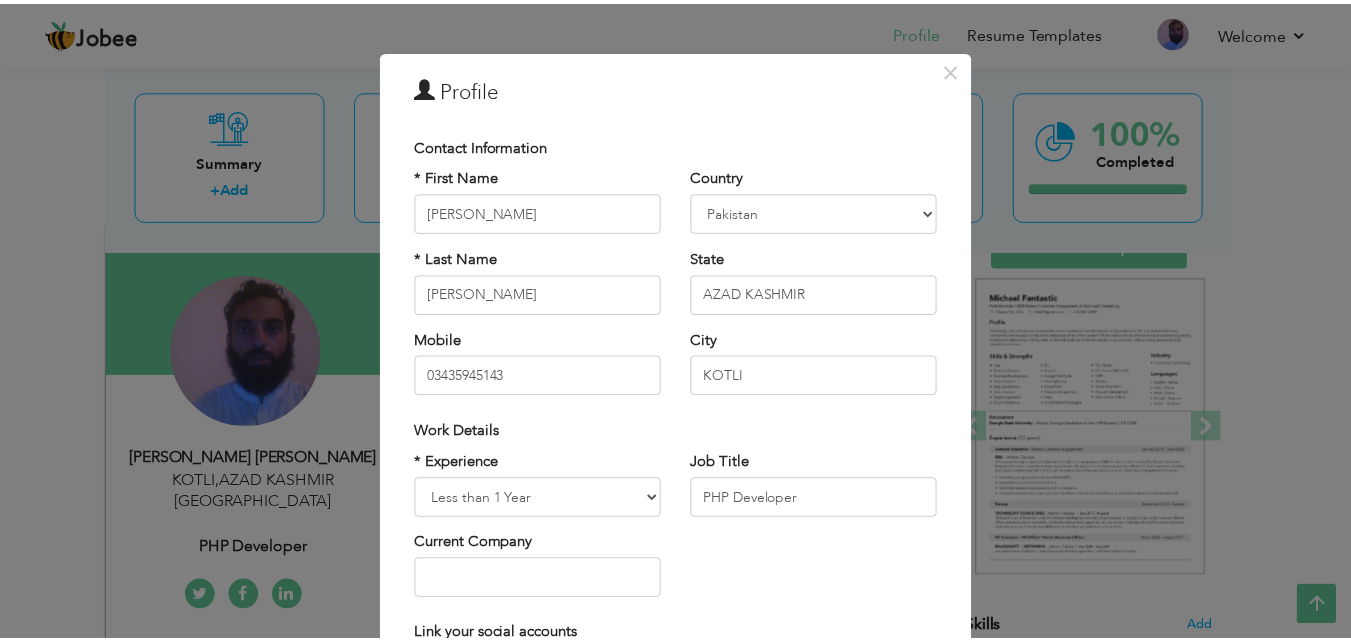 scroll, scrollTop: 14, scrollLeft: 0, axis: vertical 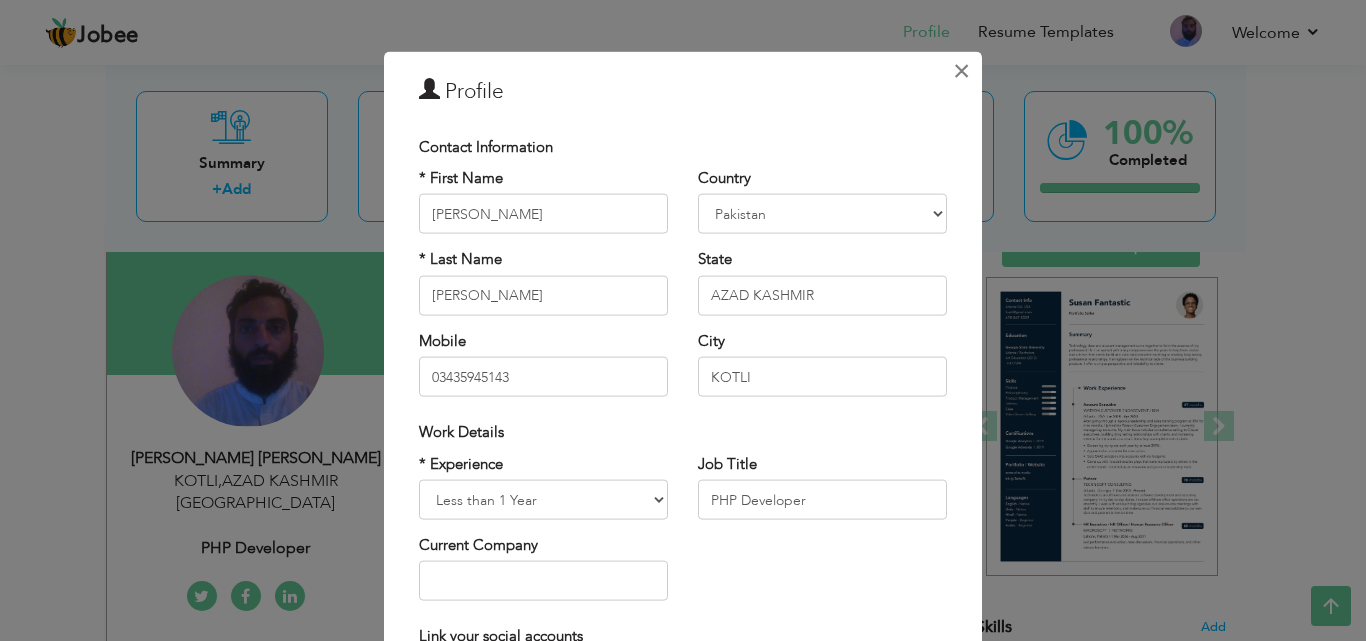 click on "×" at bounding box center (961, 70) 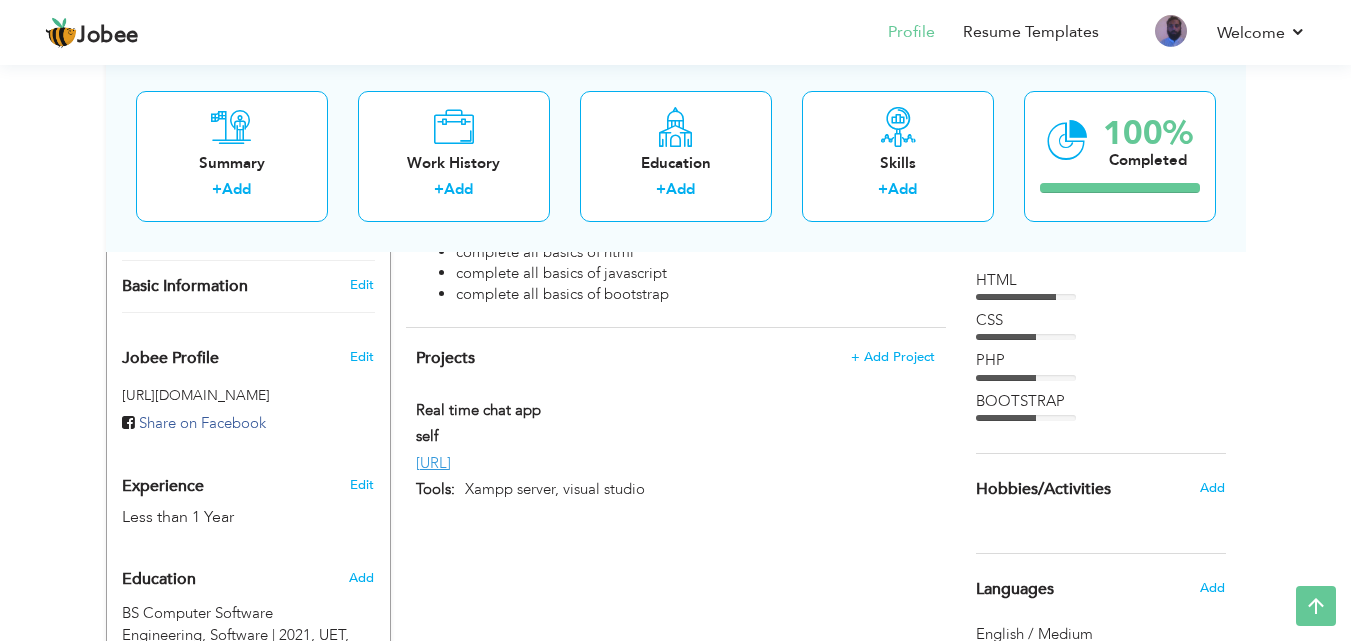 scroll, scrollTop: 560, scrollLeft: 0, axis: vertical 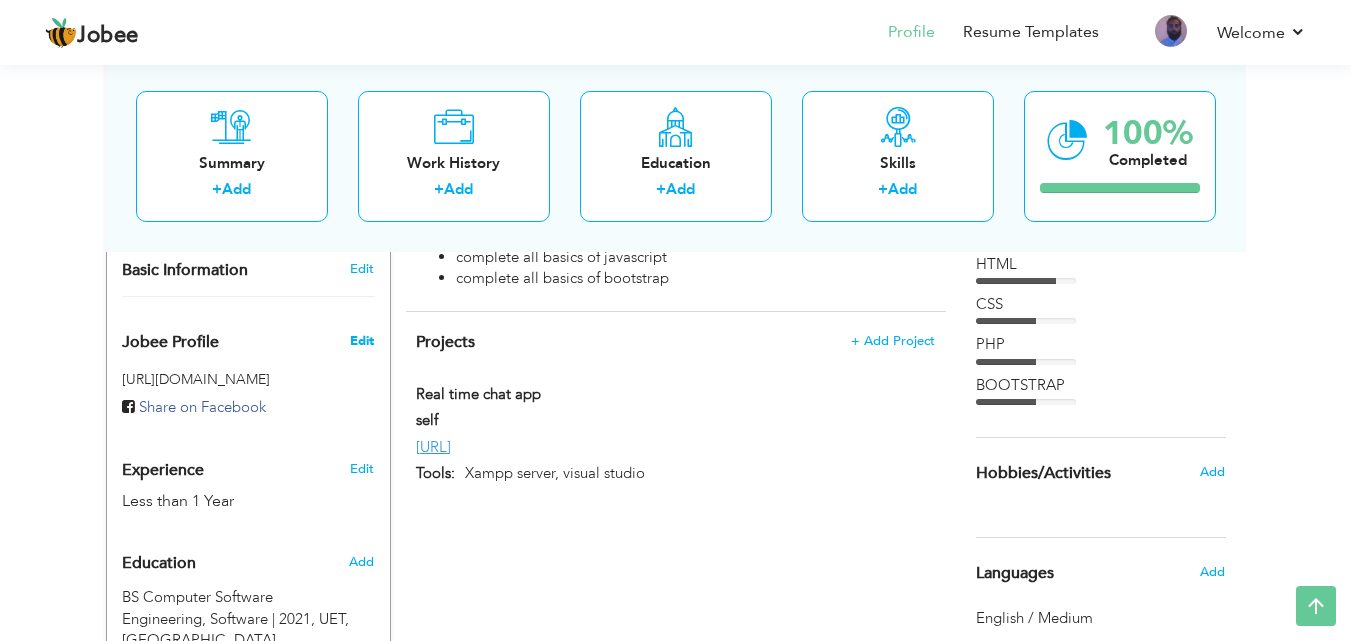 click on "Edit" at bounding box center (362, 341) 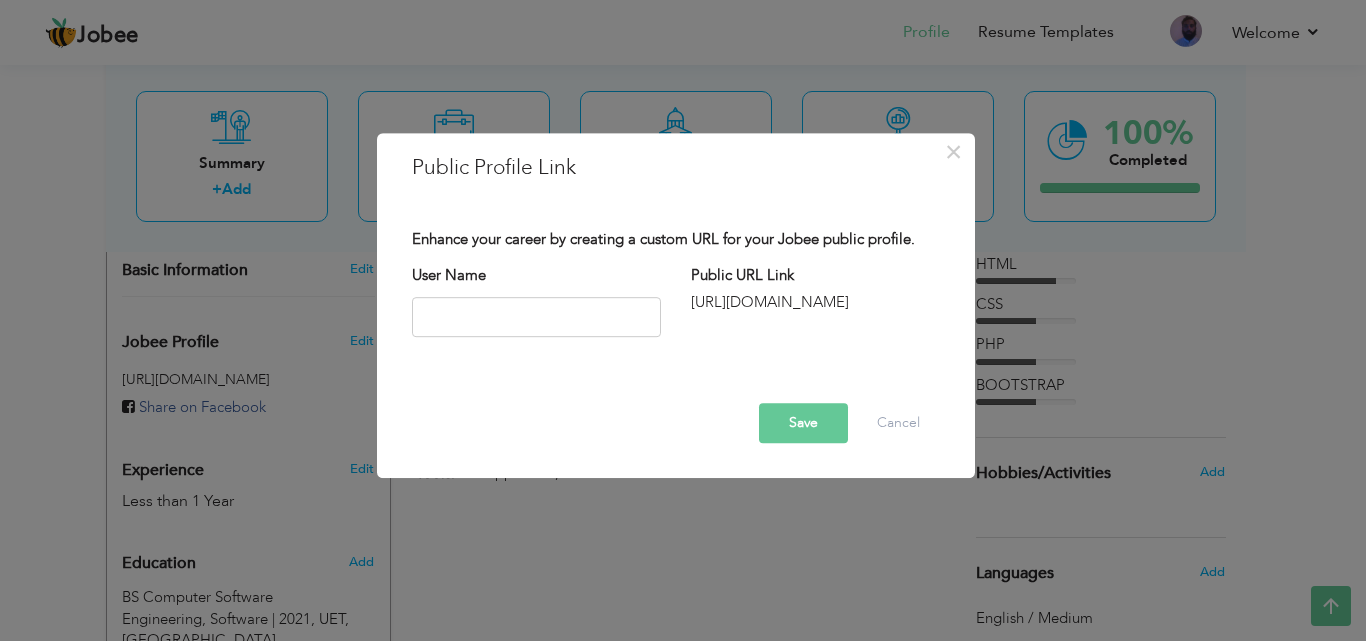 click on "×
Public Profile Link
Enhance your career by creating a custom URL for your Jobee public profile.
User Name
Public URL Link Save Cancel" at bounding box center (683, 320) 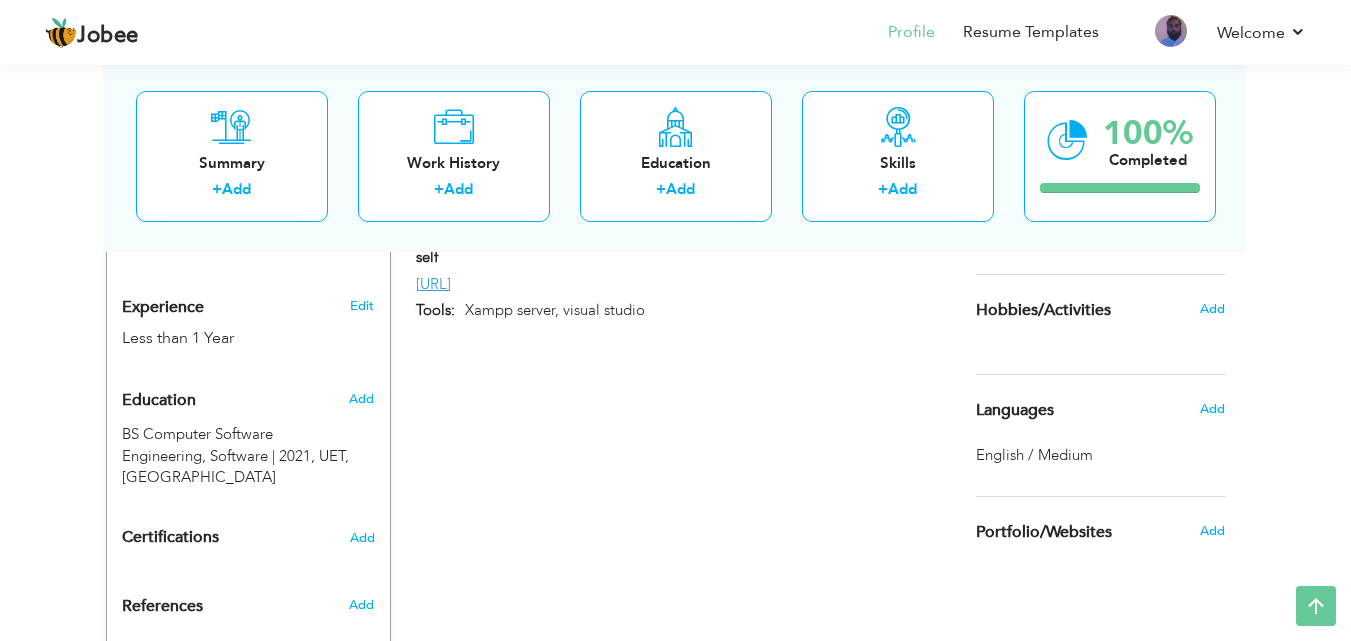 scroll, scrollTop: 727, scrollLeft: 0, axis: vertical 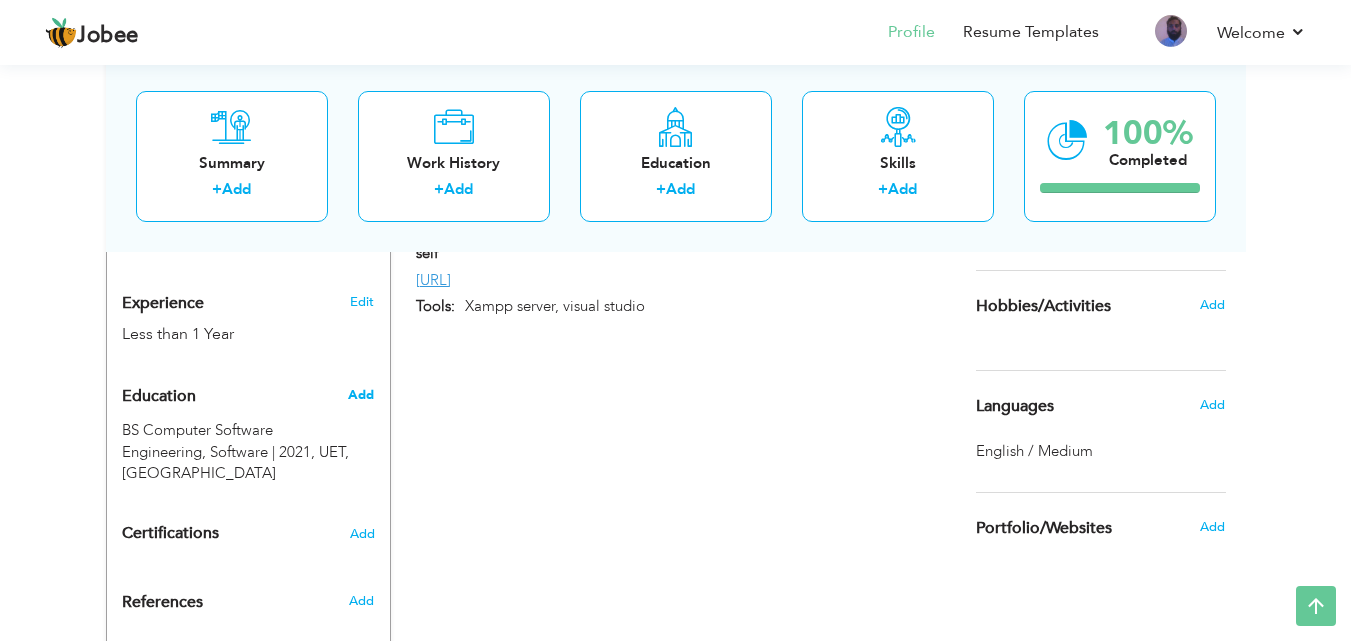 click on "Add" at bounding box center (361, 395) 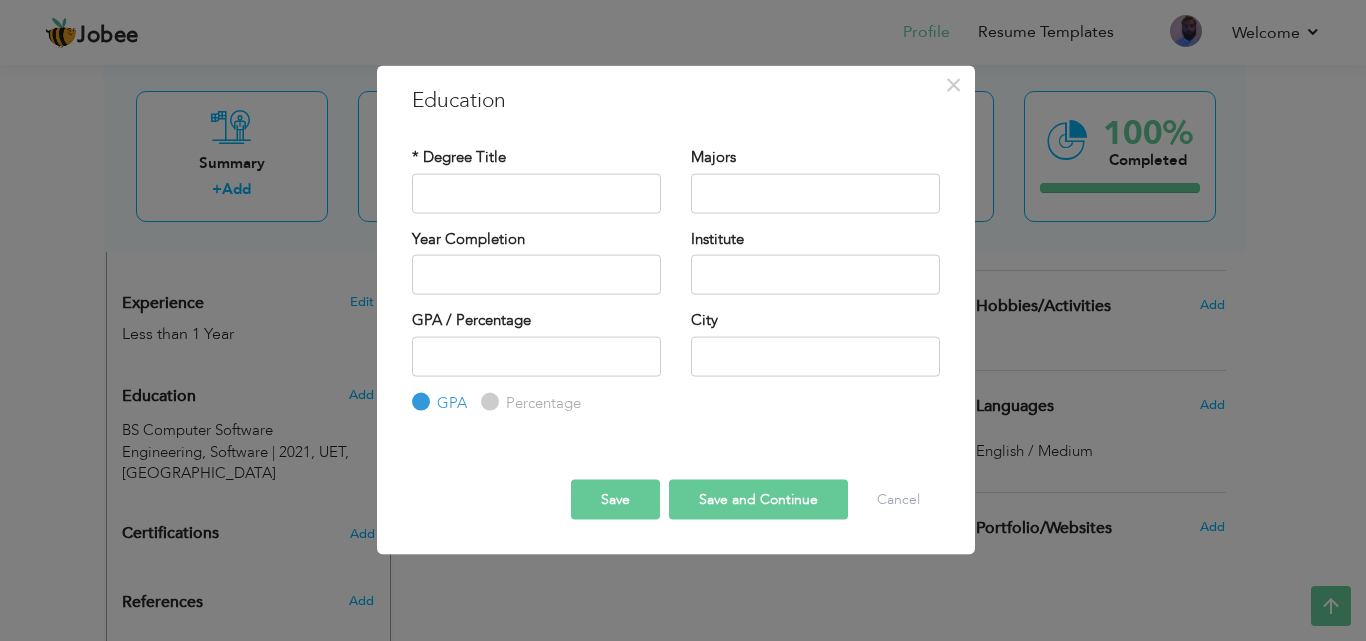 click on "×
Education
* Degree Title
Majors
Year Completion Institute GPA" at bounding box center [683, 320] 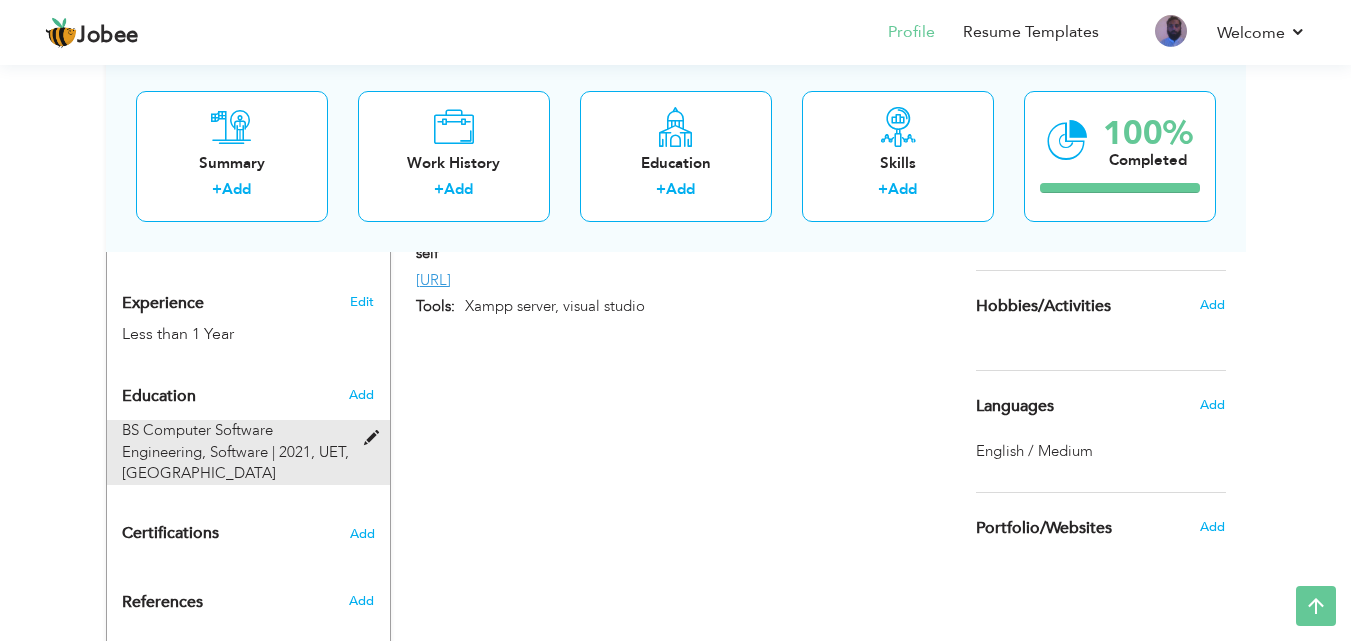 click on "BS Computer Software Engineering,  Software  |  2021," at bounding box center [218, 440] 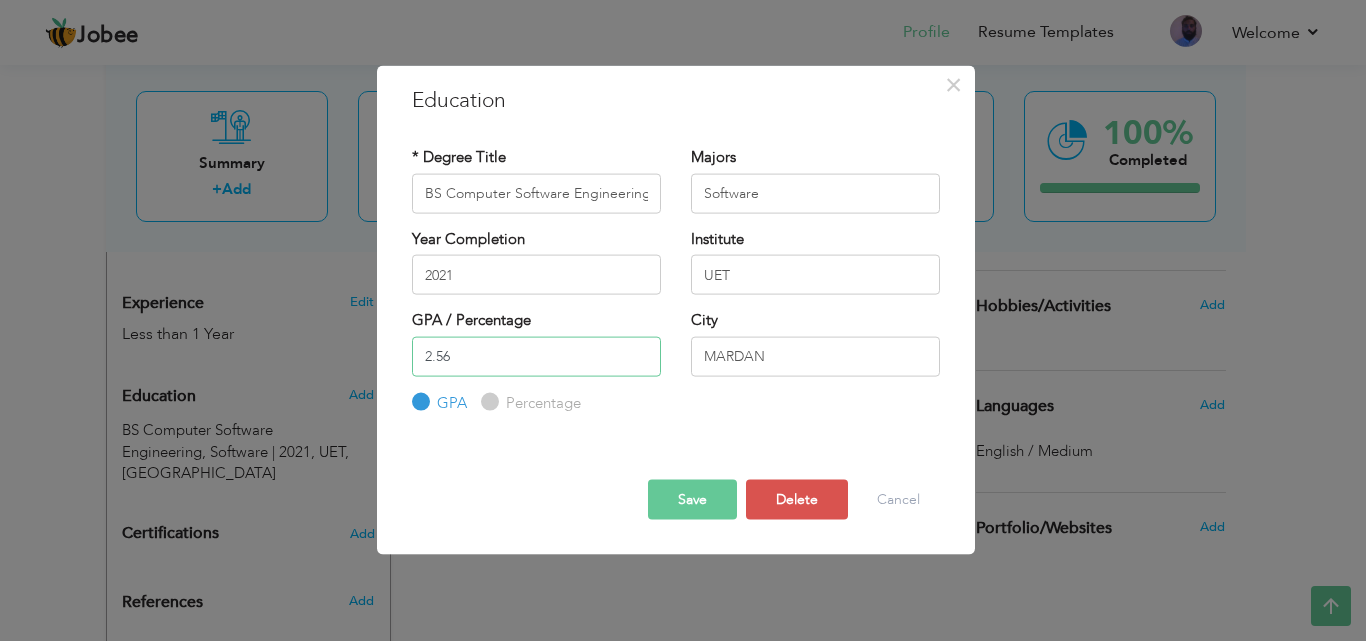 click on "2.56" at bounding box center (536, 356) 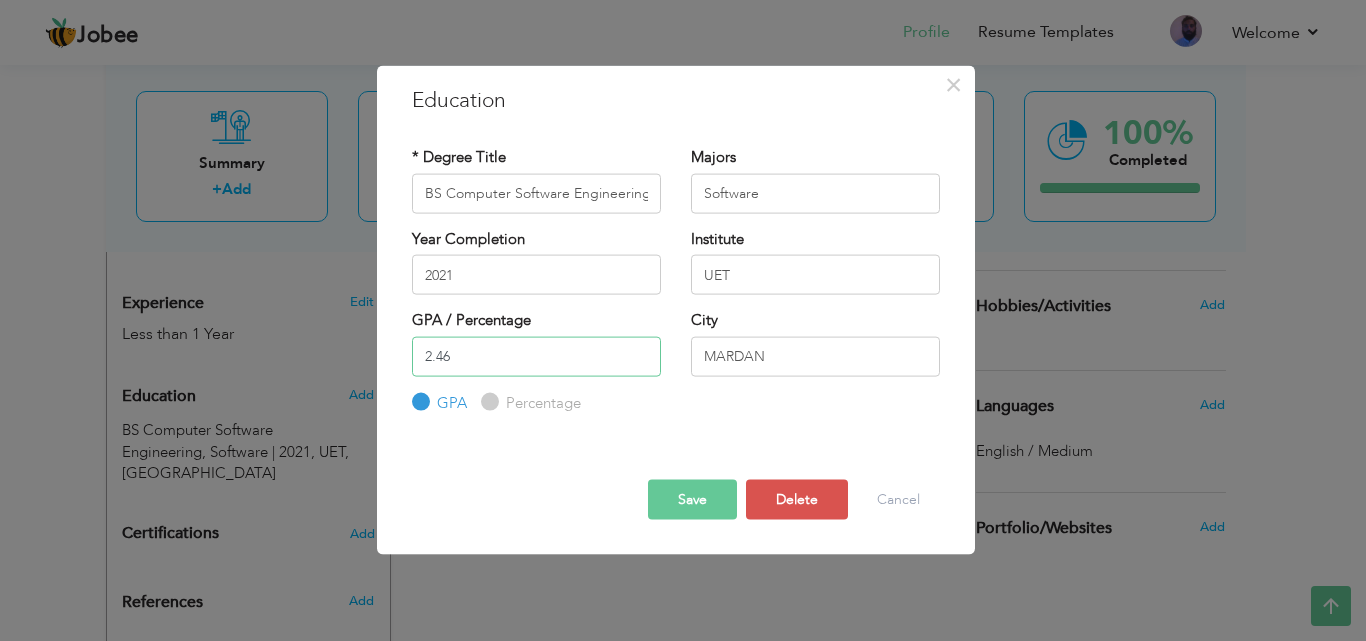 type on "2.46" 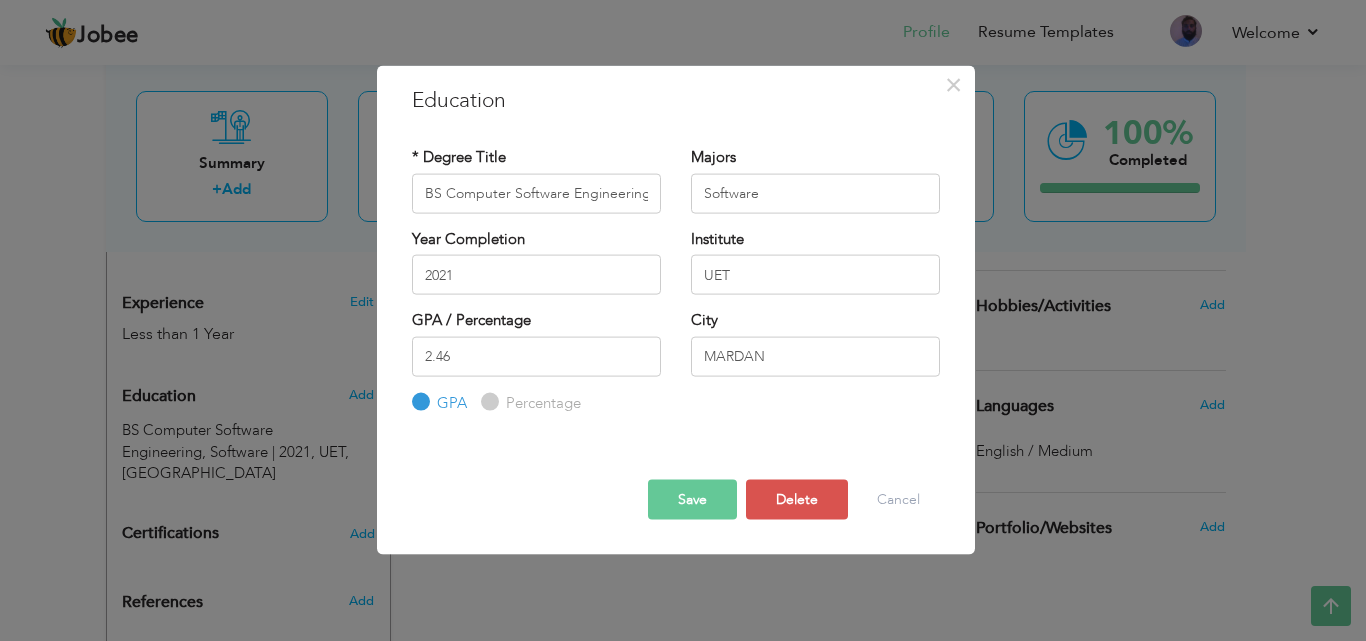click on "Save" at bounding box center [692, 500] 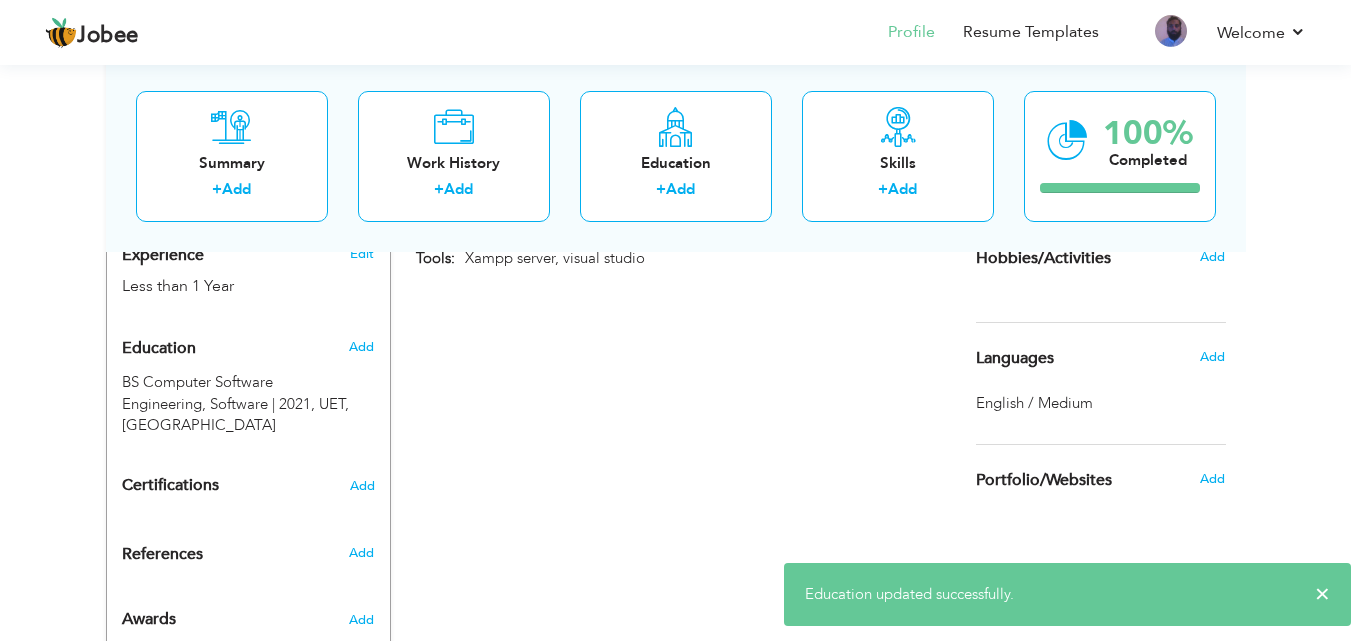 scroll, scrollTop: 819, scrollLeft: 0, axis: vertical 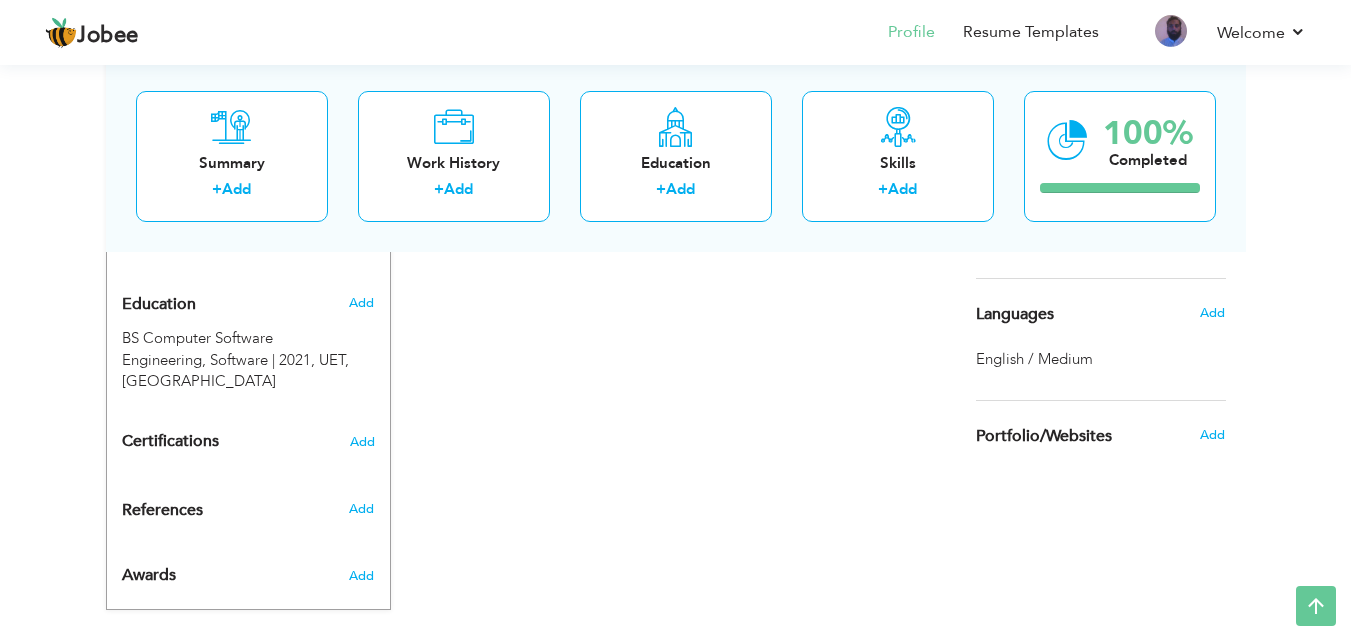 click on "References" at bounding box center [162, 511] 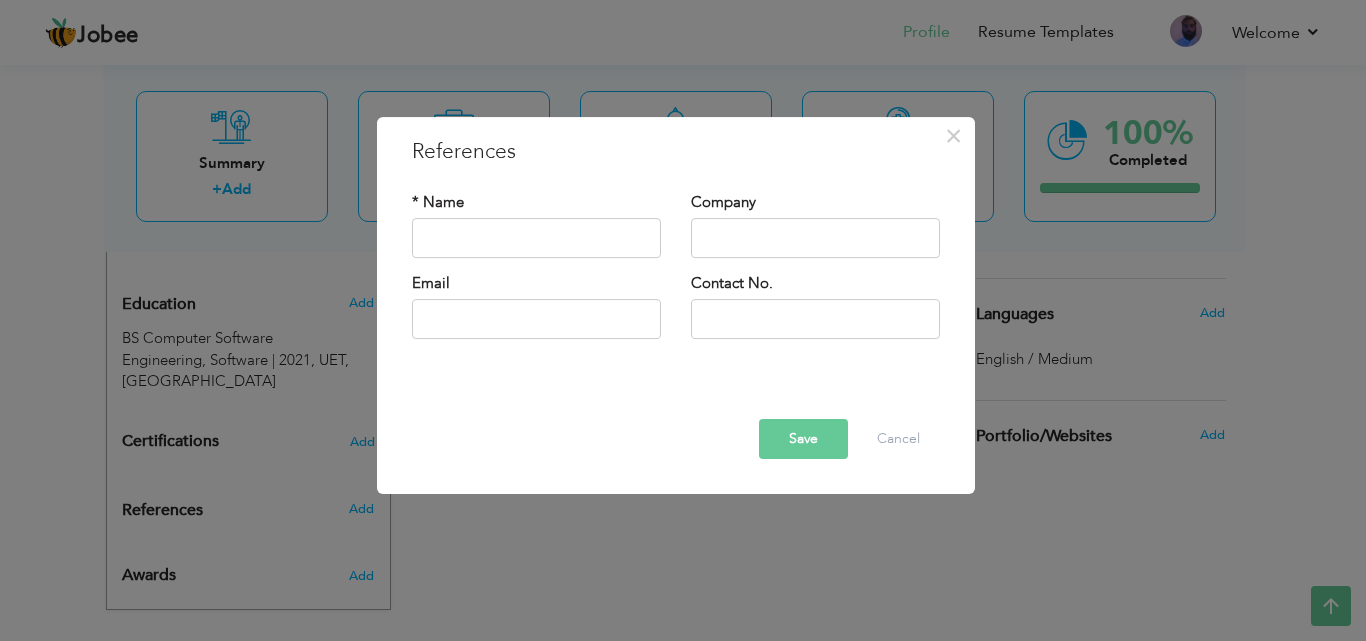 click on "×
References
* Name
Company
Email" at bounding box center [683, 320] 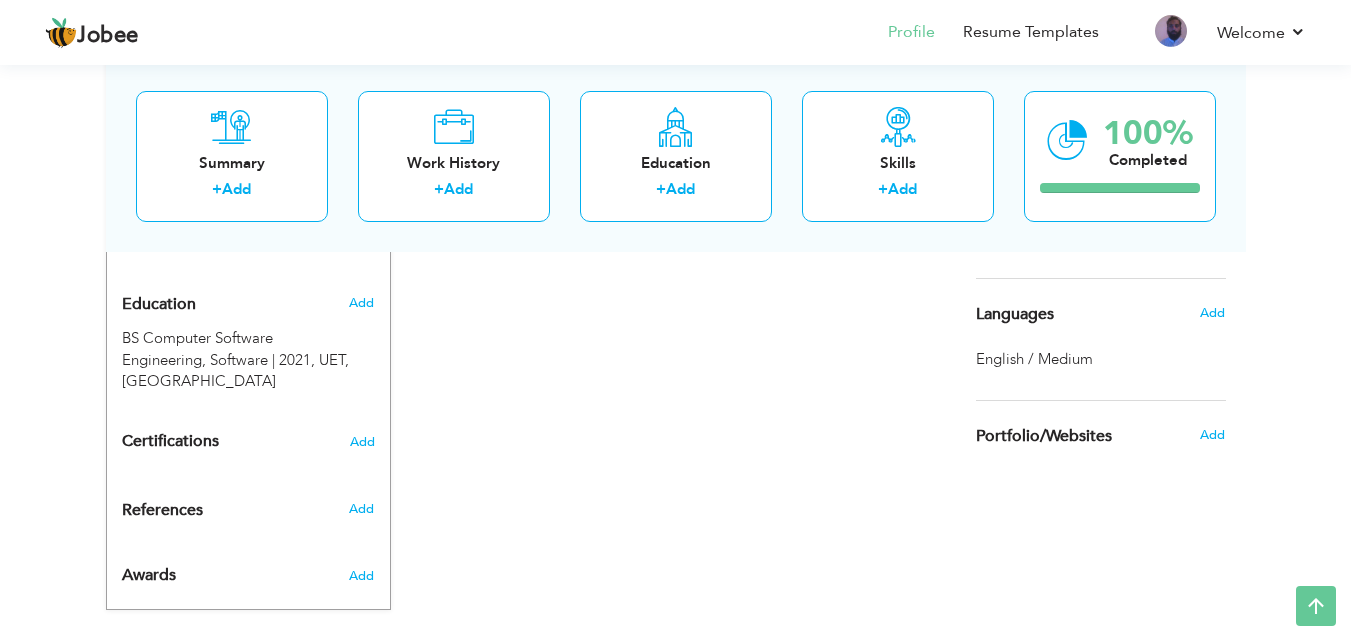 click on "Certifications" at bounding box center (170, 441) 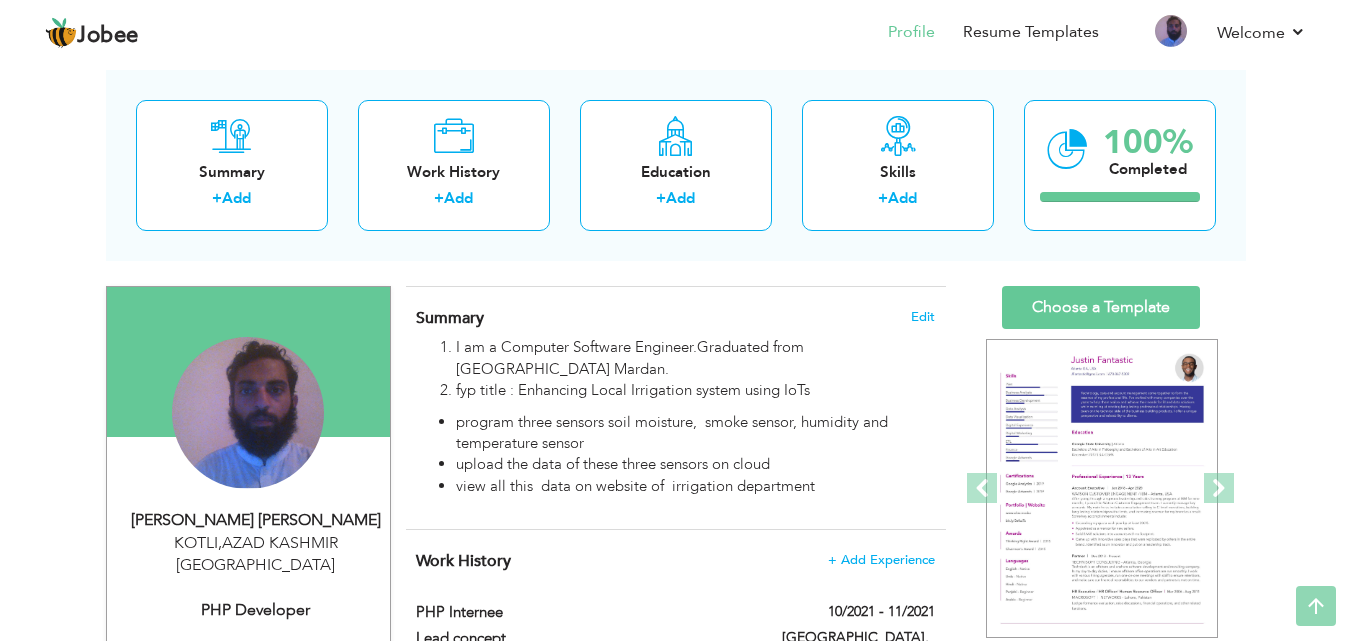 scroll, scrollTop: 6, scrollLeft: 0, axis: vertical 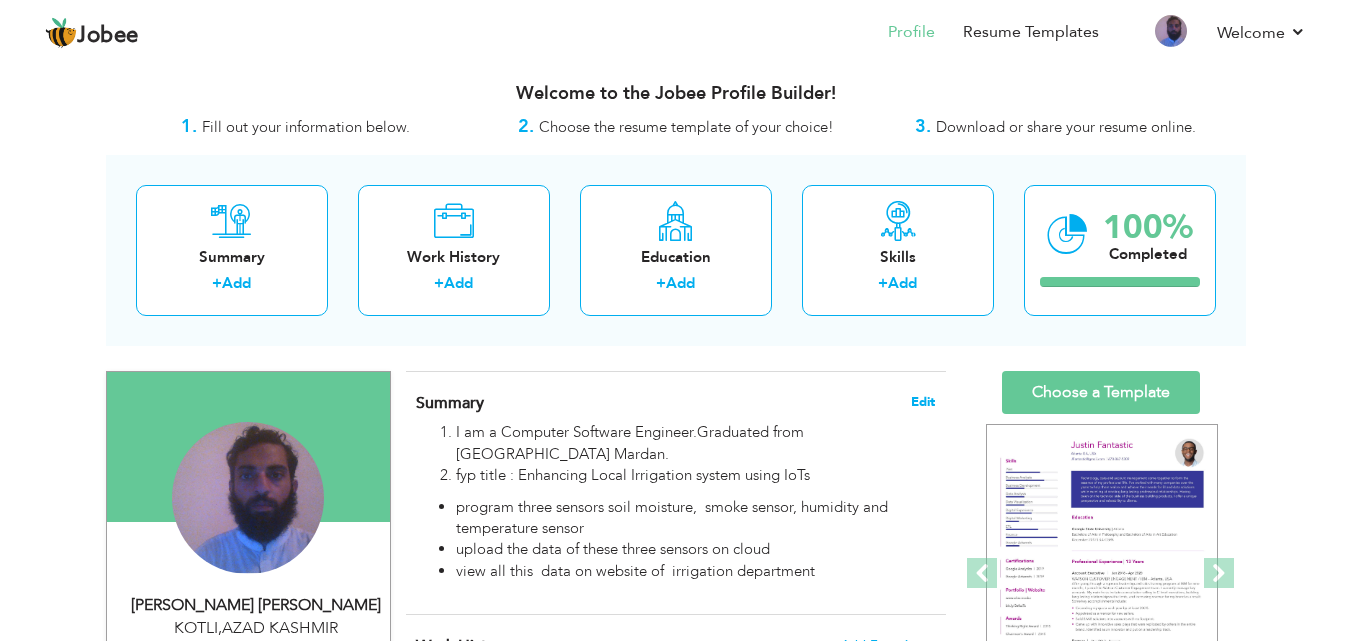 click on "Edit" at bounding box center [923, 402] 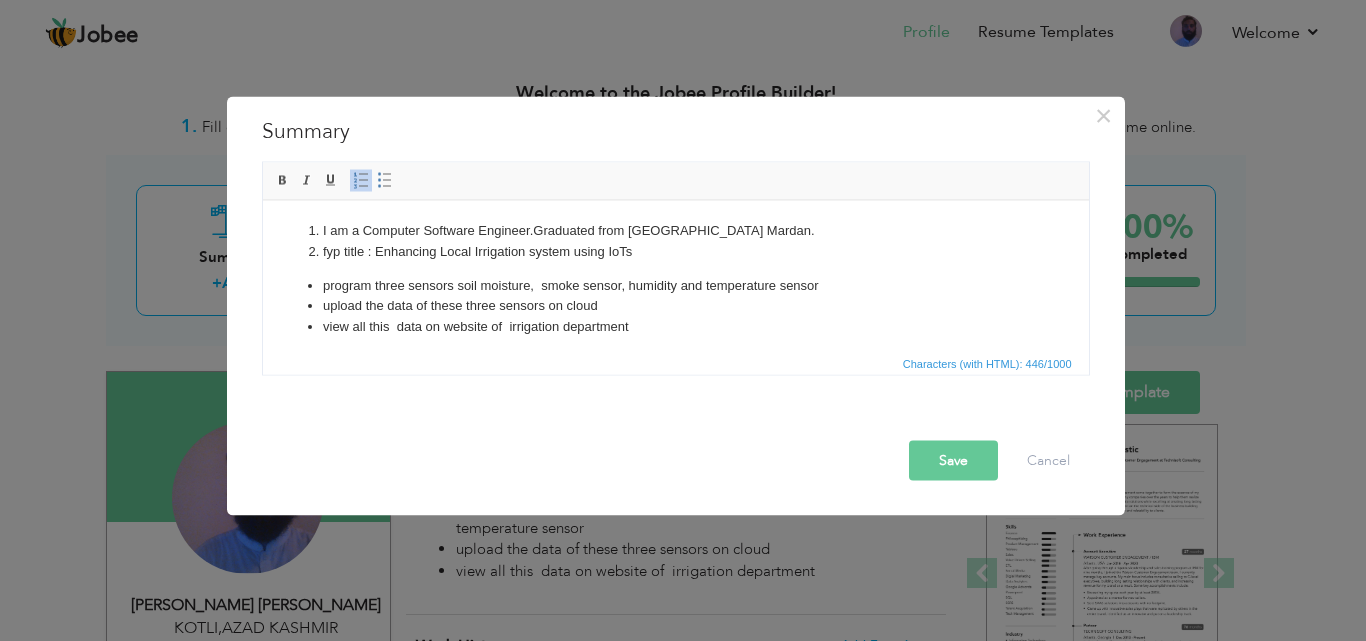 click on "Save" at bounding box center [953, 460] 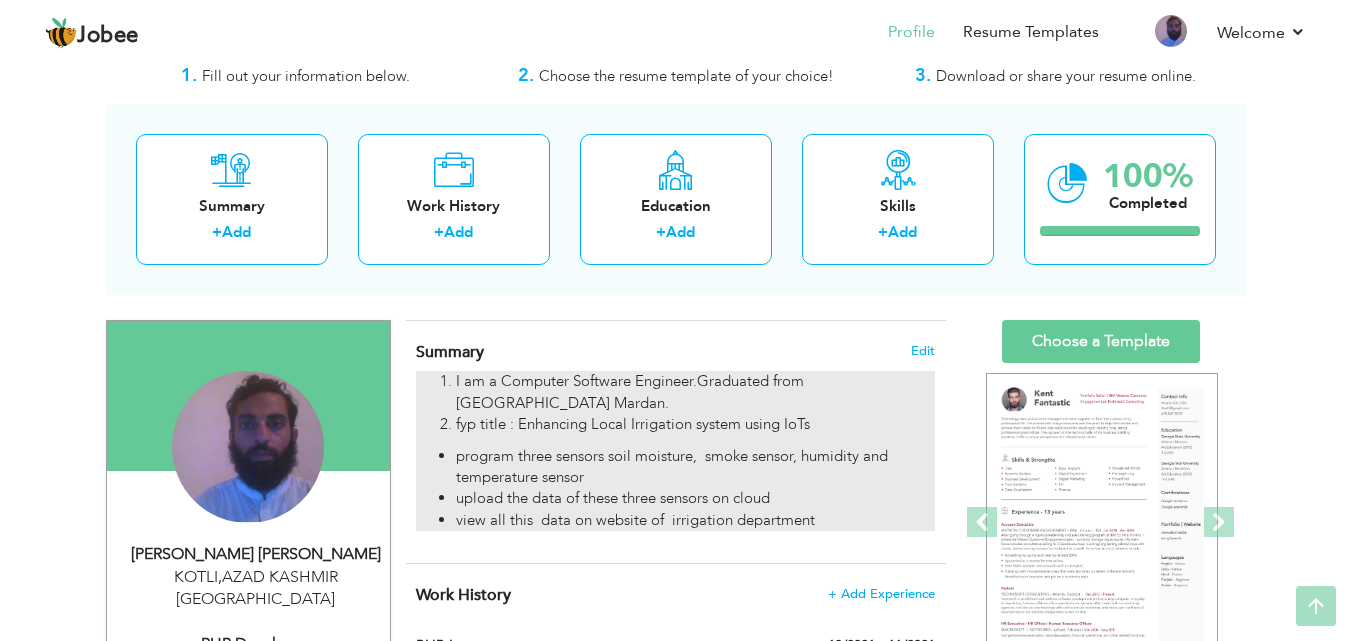 scroll, scrollTop: 0, scrollLeft: 0, axis: both 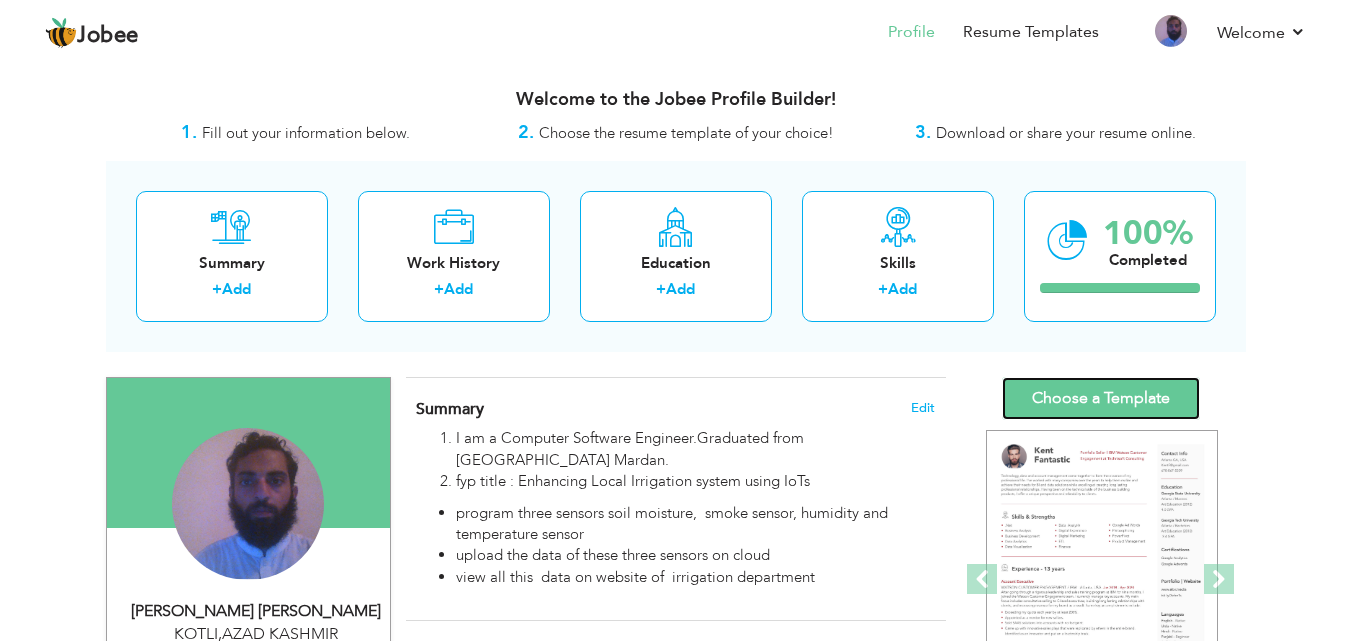 click on "Choose a Template" at bounding box center [1101, 398] 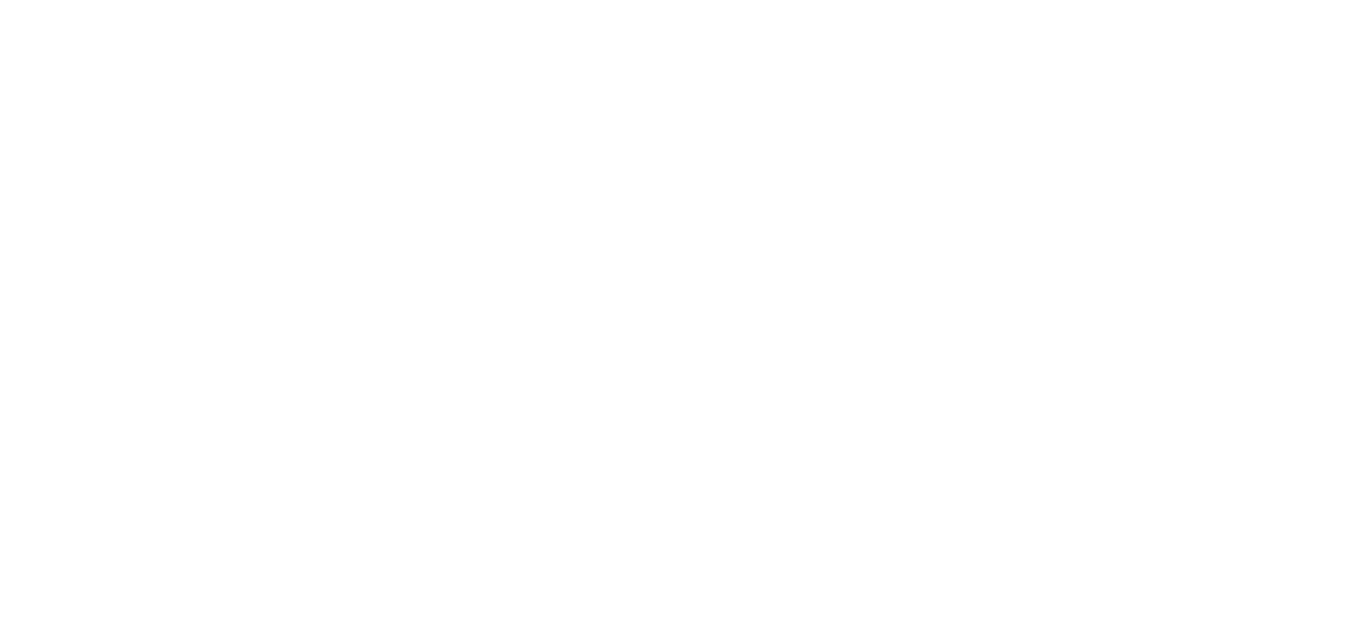 scroll, scrollTop: 0, scrollLeft: 0, axis: both 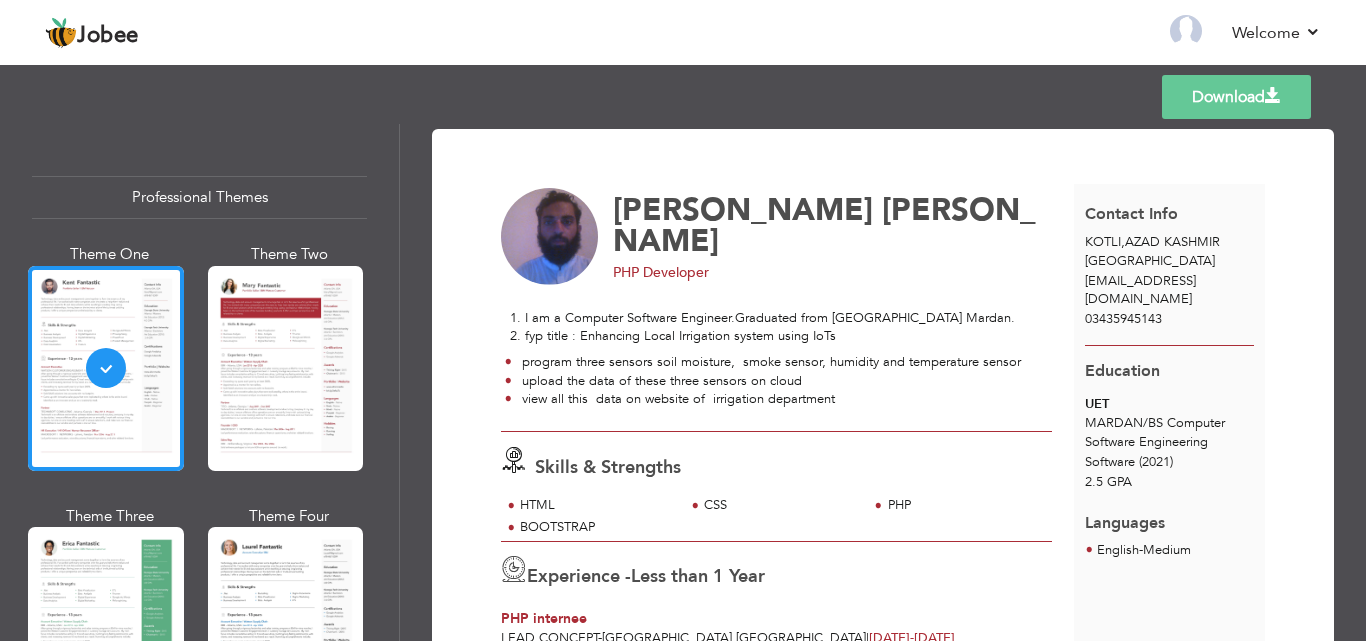 click on "[EMAIL_ADDRESS][DOMAIN_NAME]" at bounding box center (1140, 290) 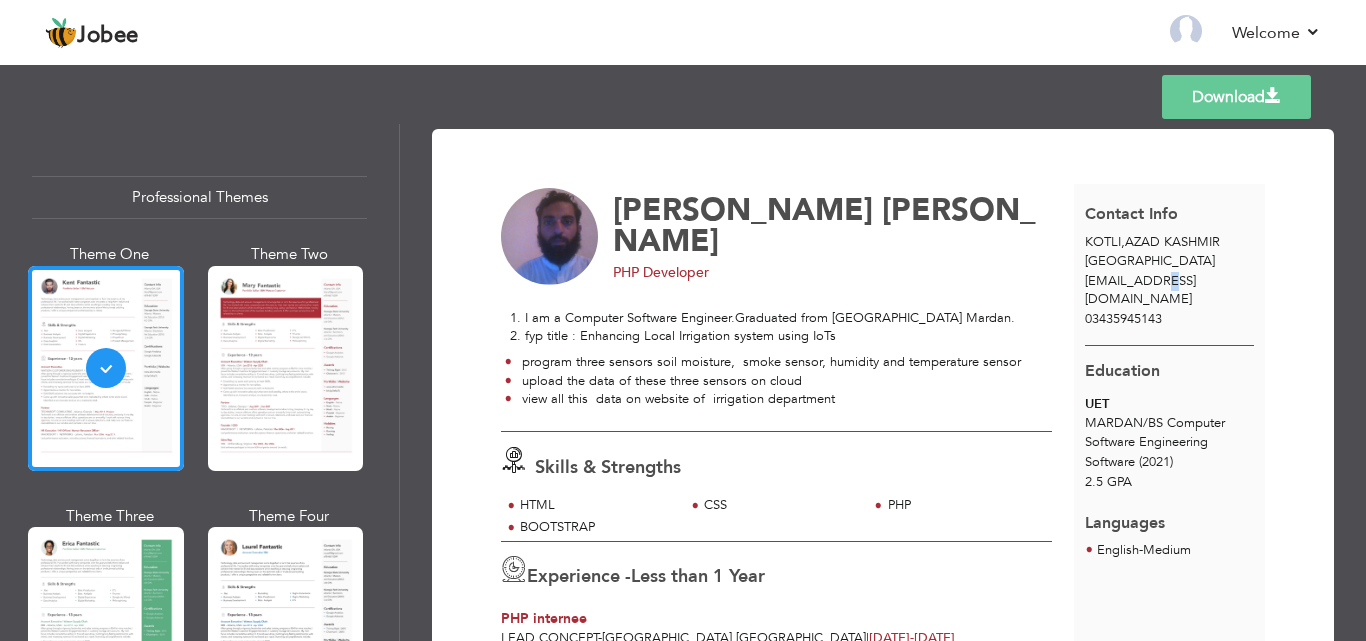 click on "easyvisa248@gmail.com" at bounding box center [1140, 290] 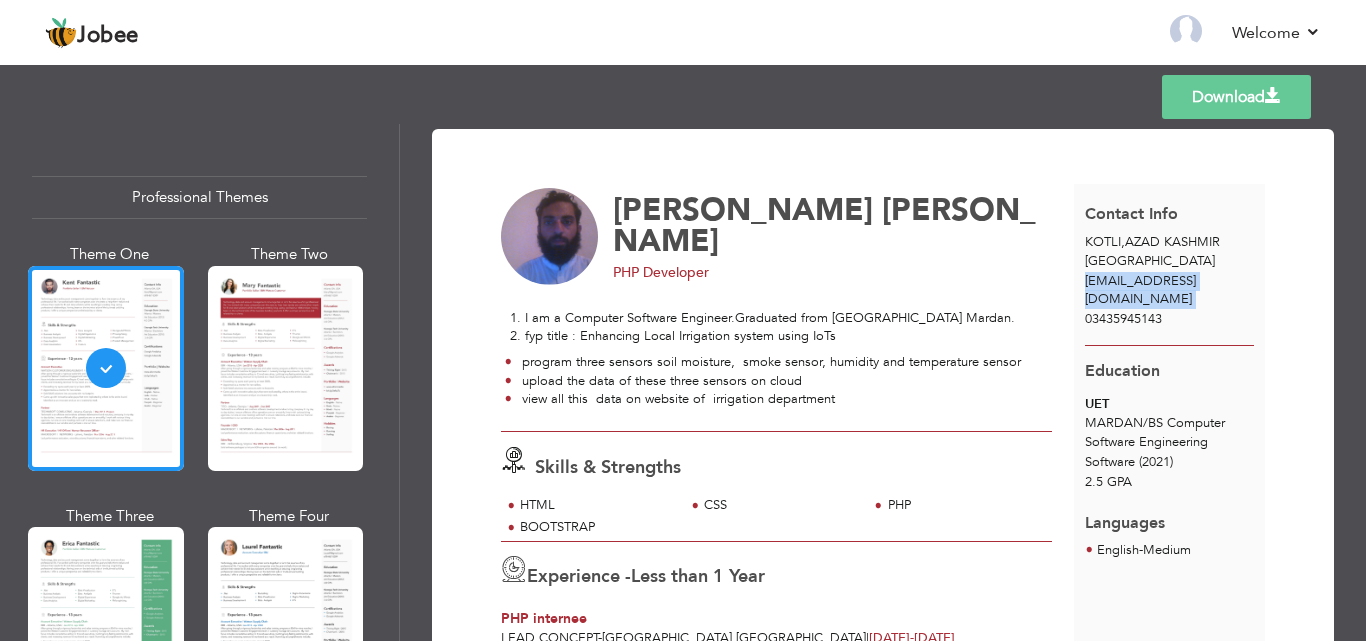click on "easyvisa248@gmail.com" at bounding box center (1140, 290) 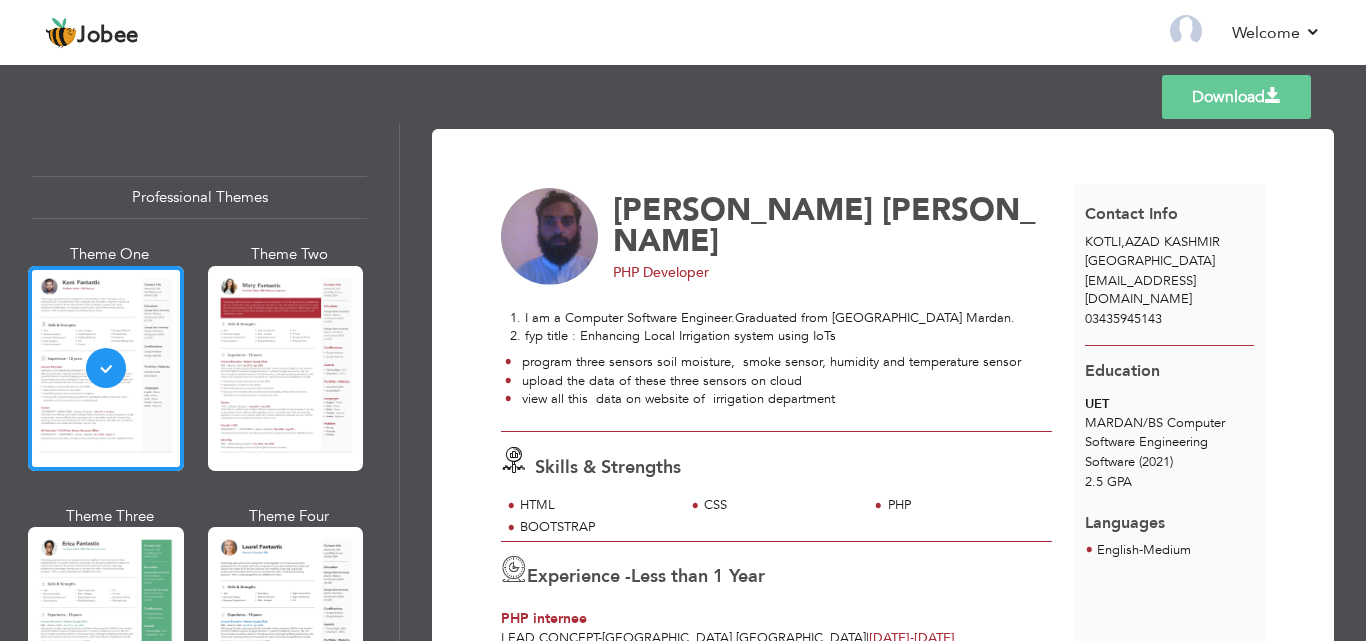 click on "easyvisa248@gmail.com" at bounding box center [1140, 290] 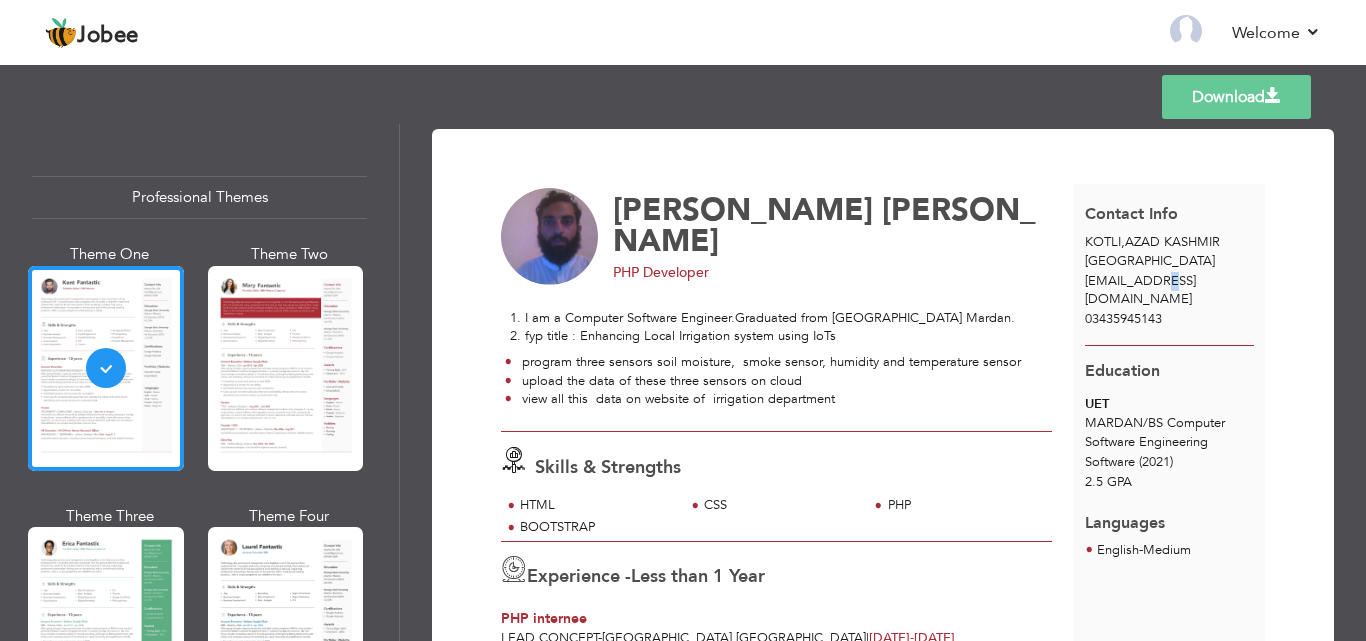 click on "easyvisa248@gmail.com" at bounding box center [1140, 290] 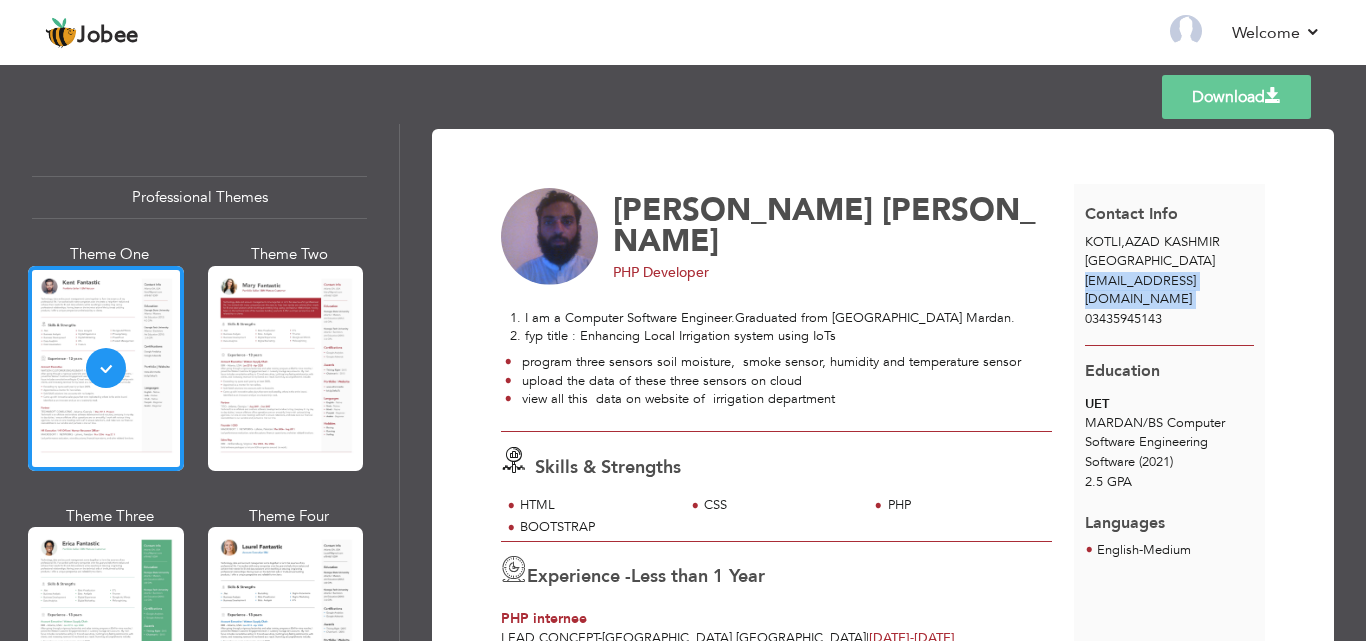 click on "easyvisa248@gmail.com" at bounding box center [1140, 290] 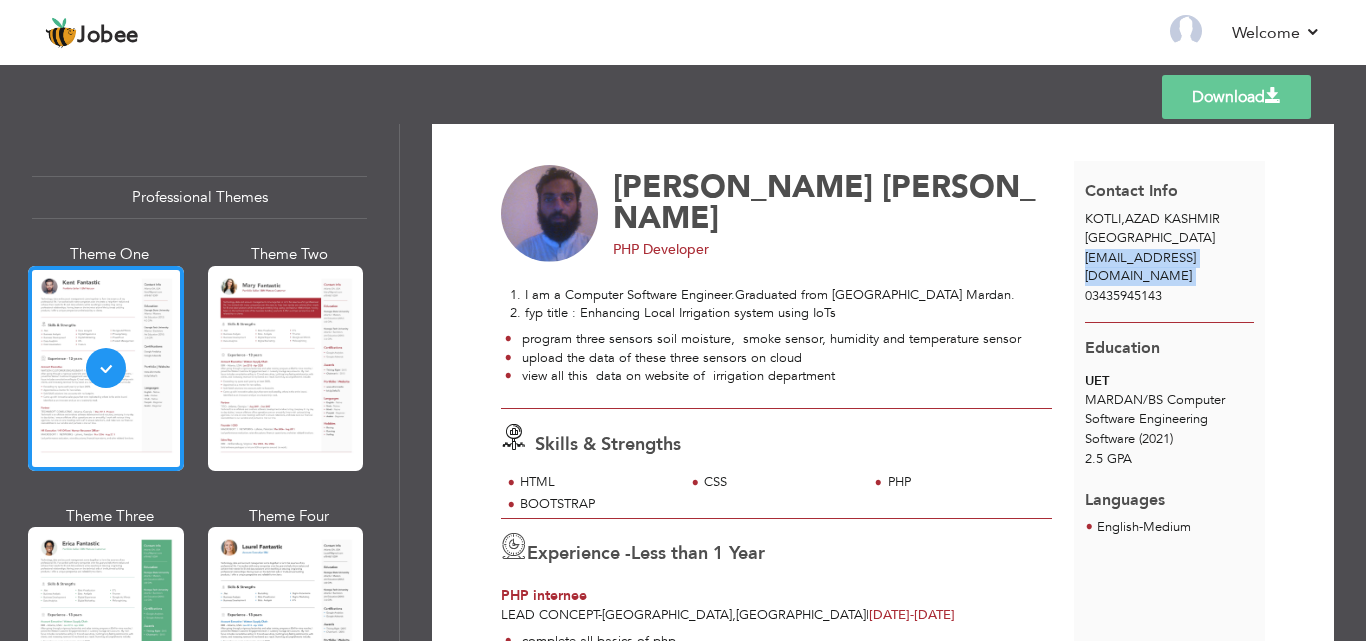 scroll, scrollTop: 0, scrollLeft: 0, axis: both 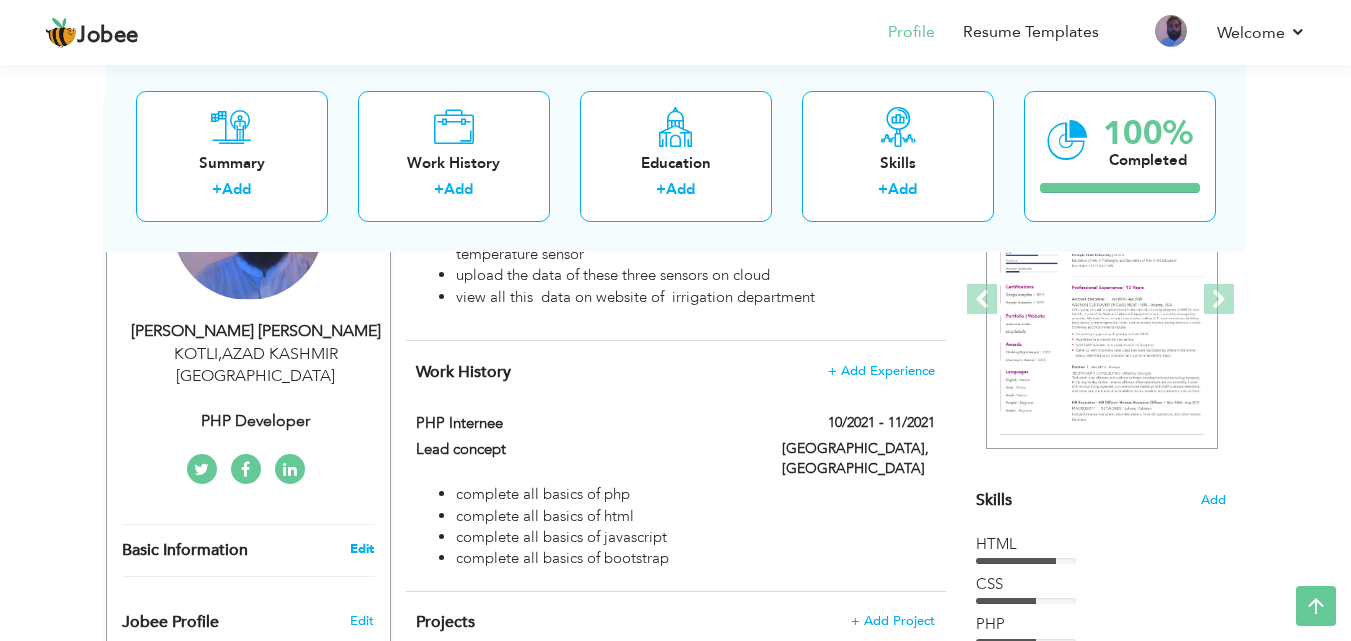 click on "Edit" at bounding box center (362, 549) 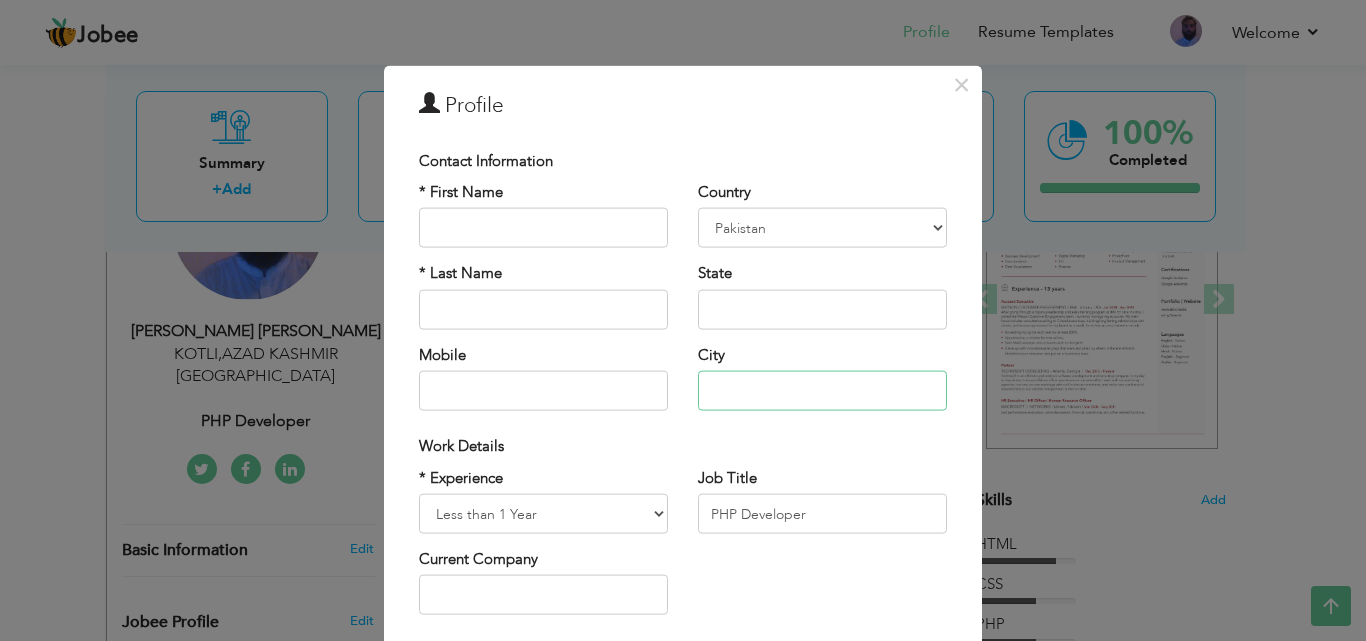 click at bounding box center [822, 391] 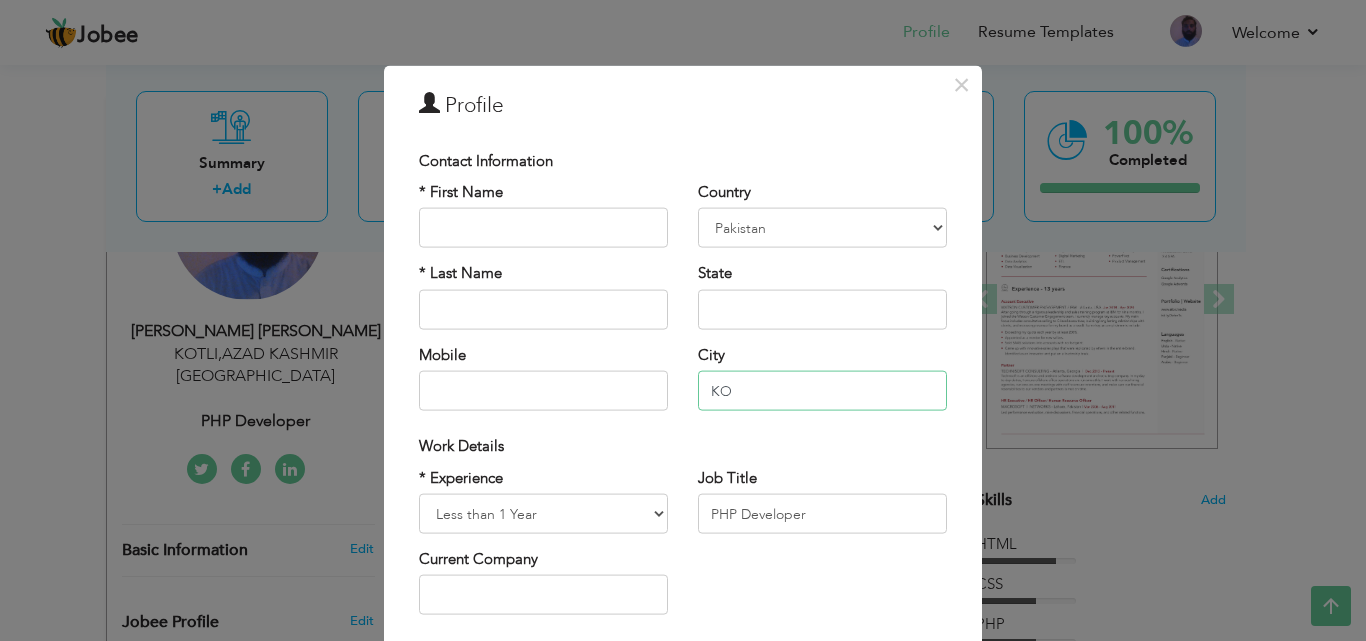 type on "K" 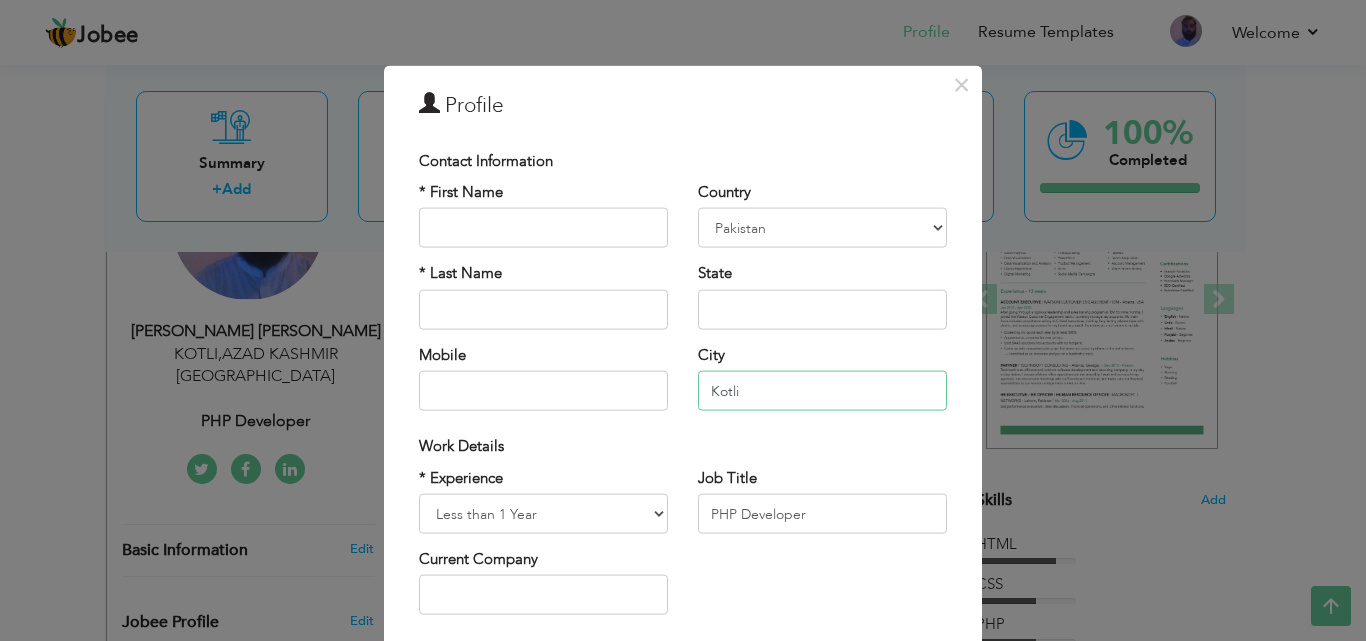 type on "Kotli" 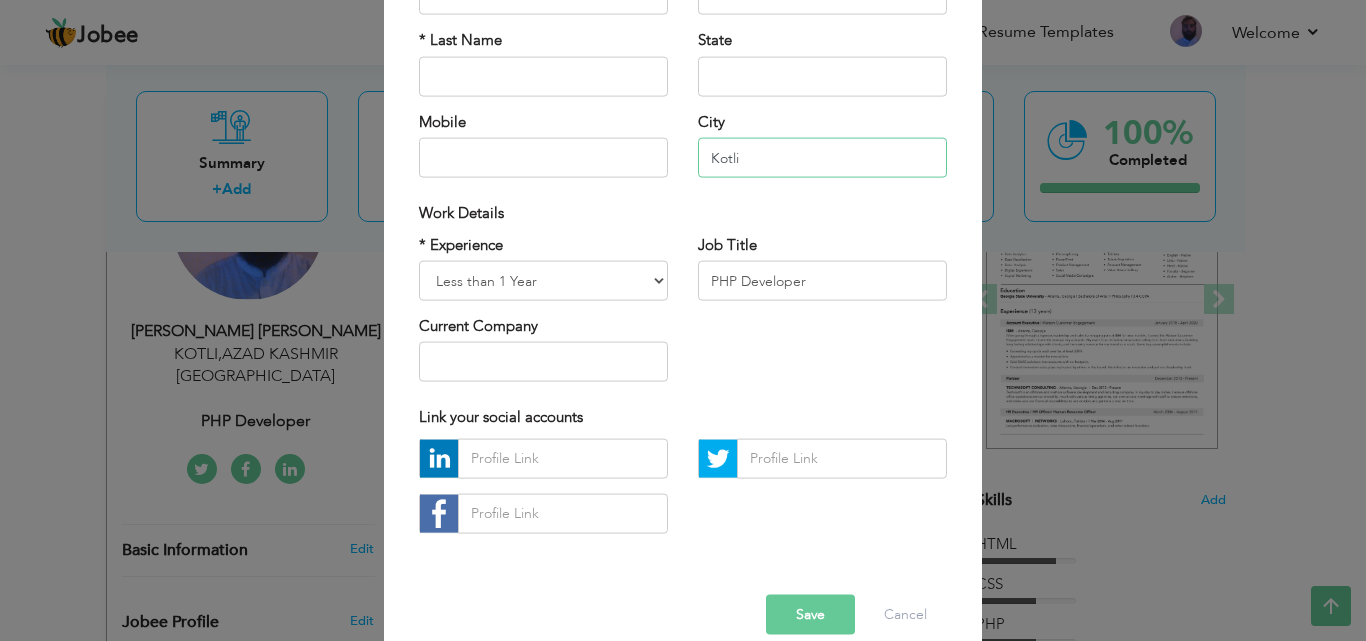 scroll, scrollTop: 261, scrollLeft: 0, axis: vertical 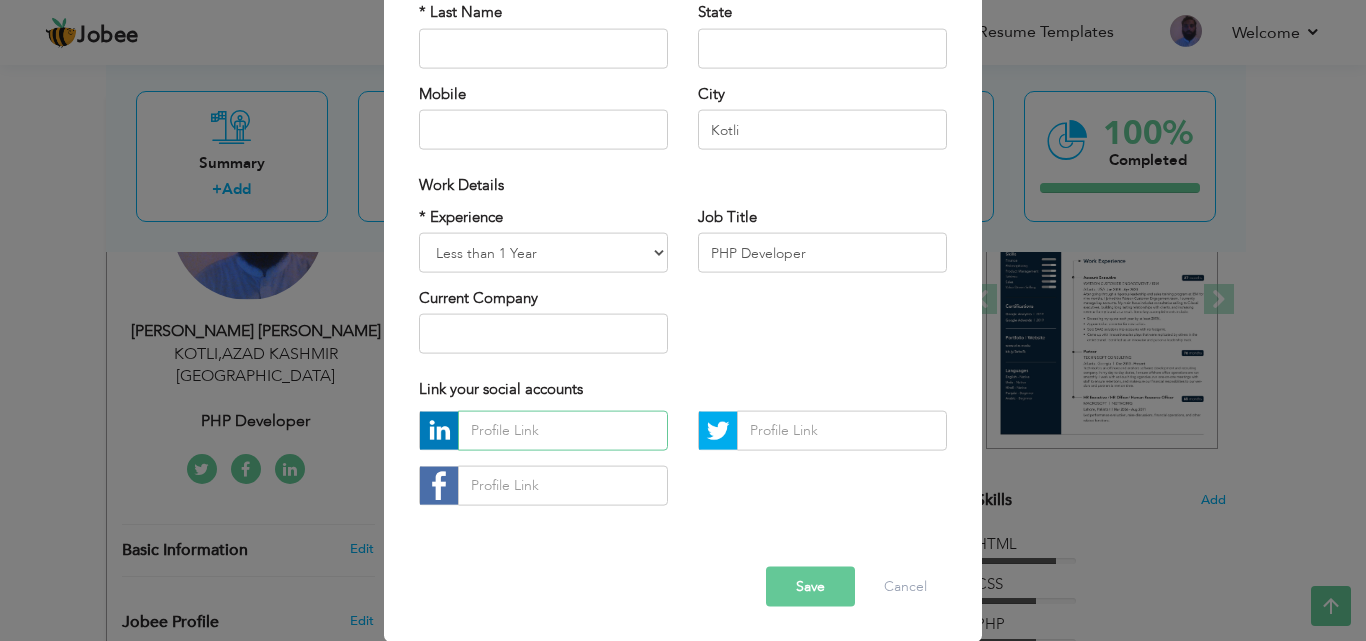 click at bounding box center [563, 430] 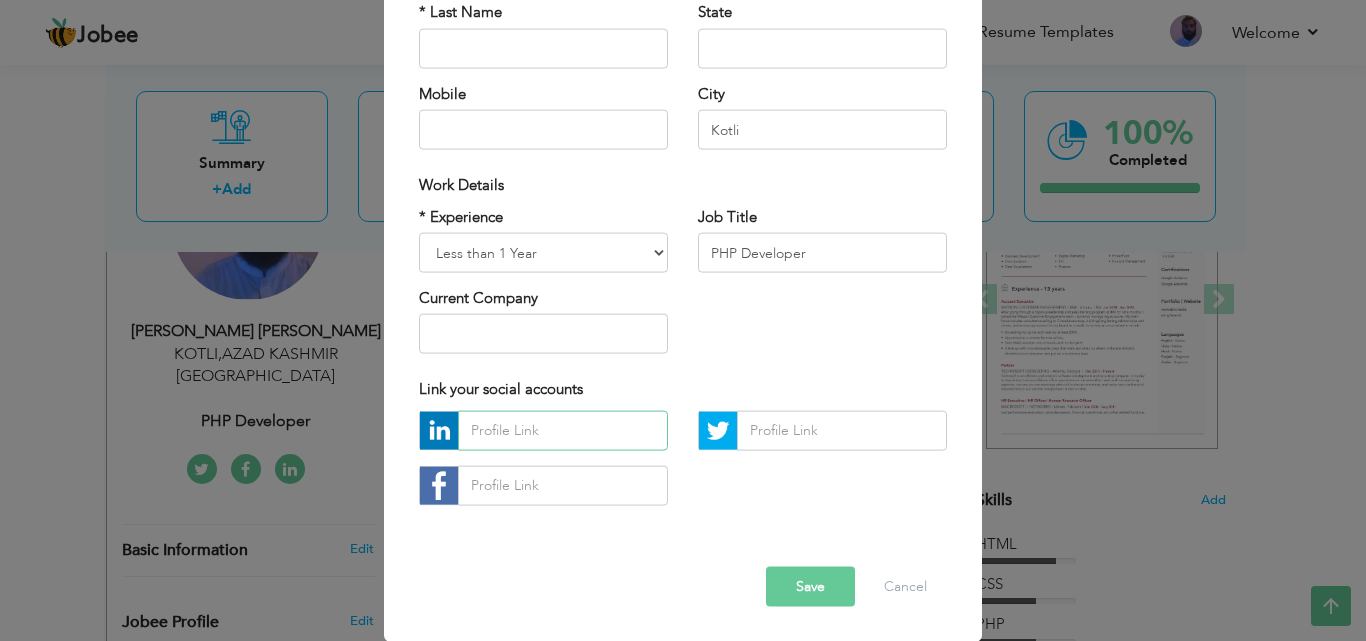 click at bounding box center (563, 430) 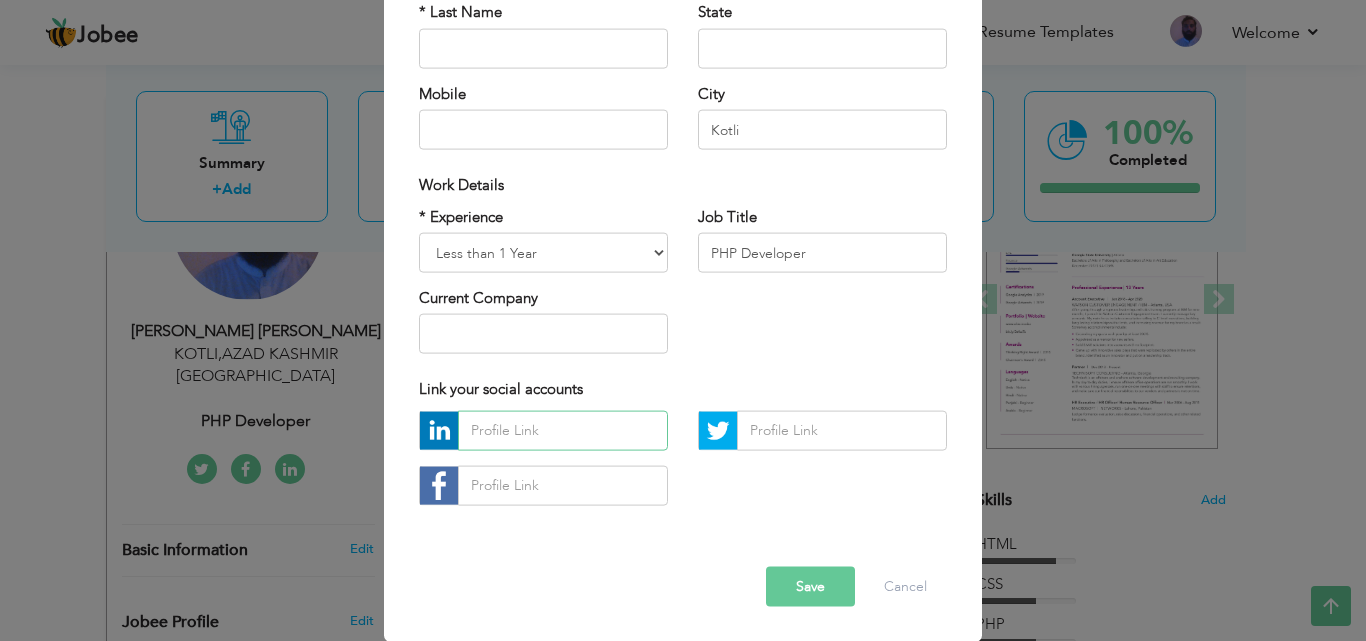 paste on "[URL][DOMAIN_NAME]" 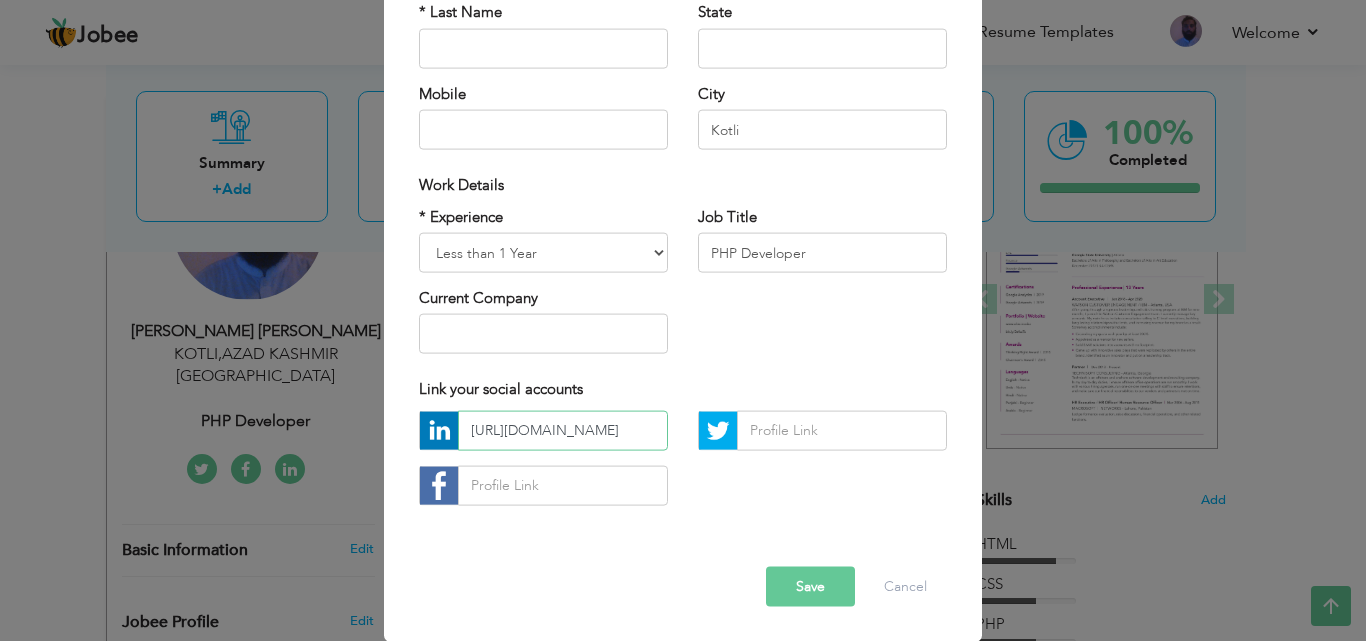 scroll, scrollTop: 0, scrollLeft: 12, axis: horizontal 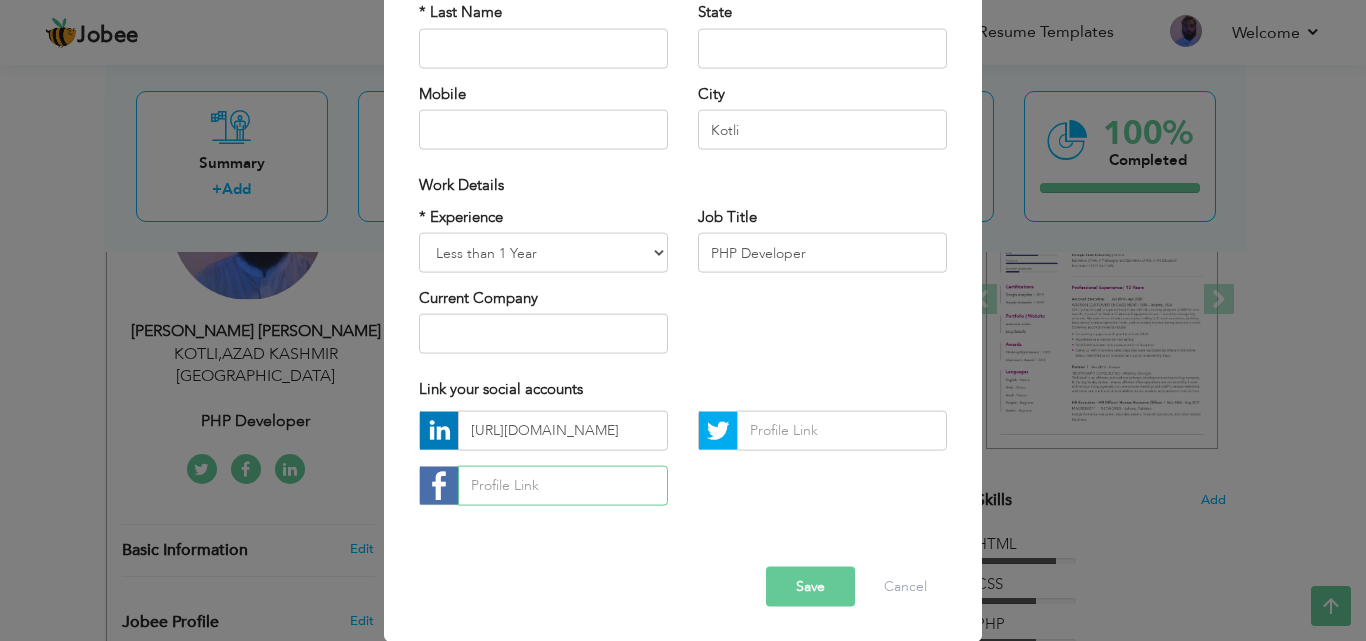 click at bounding box center (563, 485) 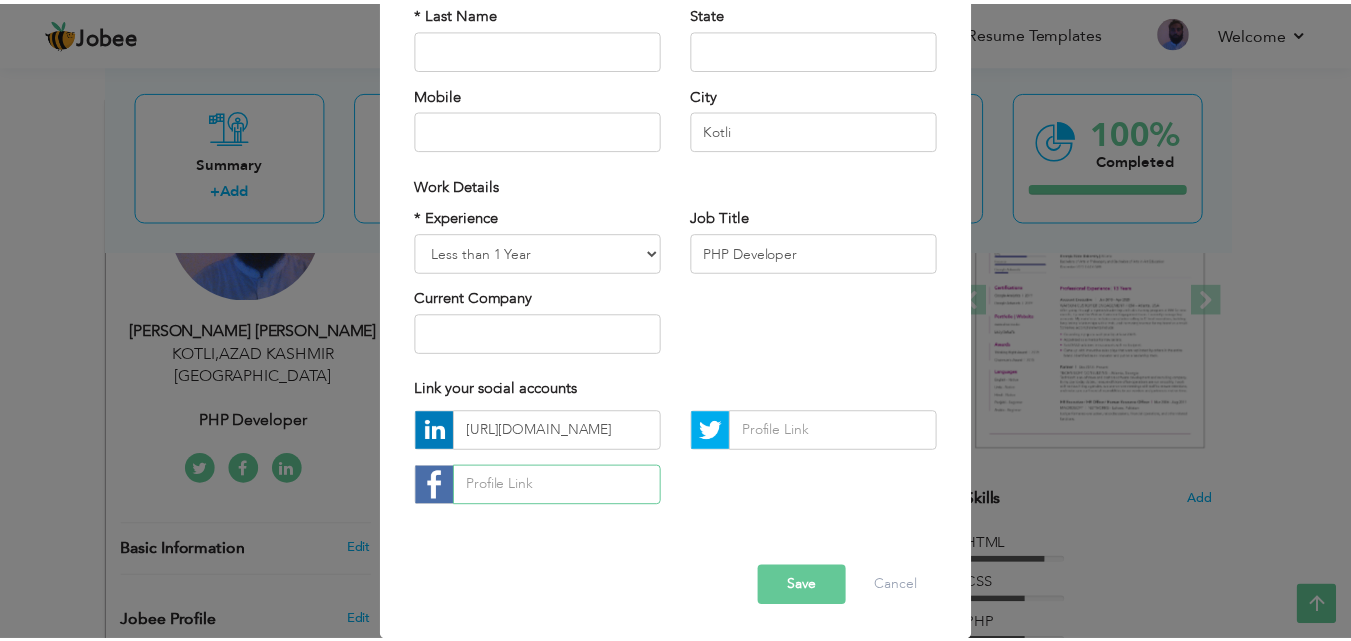 scroll, scrollTop: 0, scrollLeft: 0, axis: both 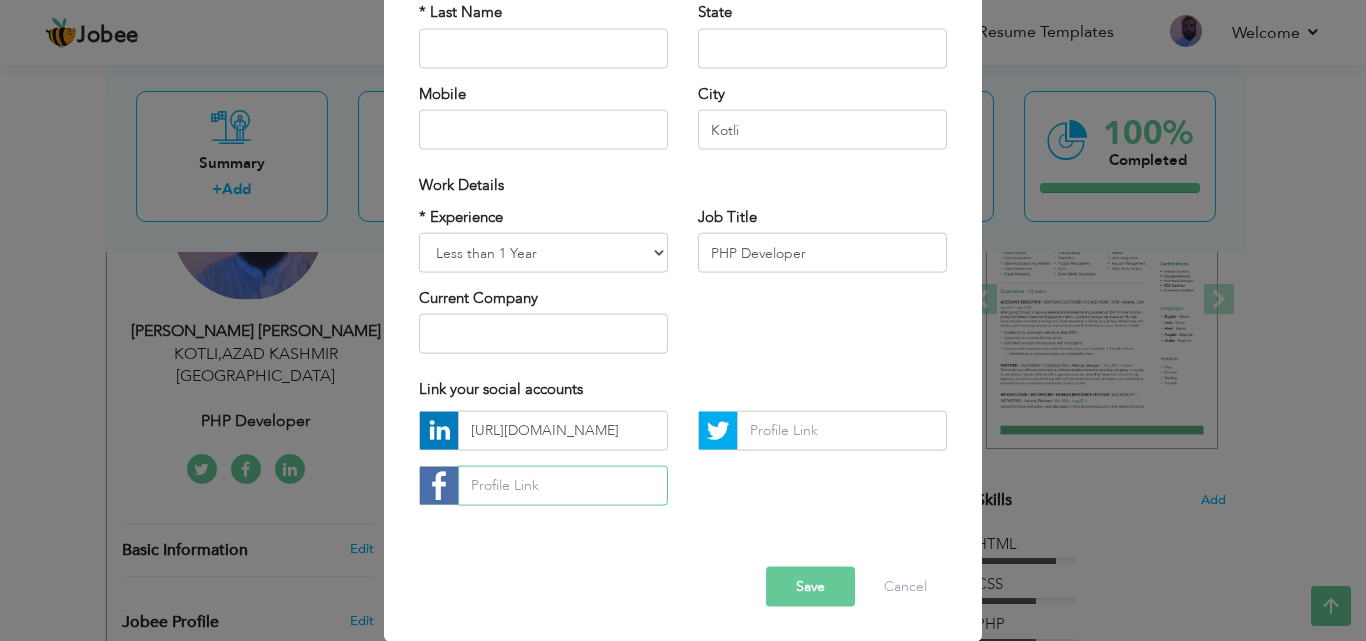 click at bounding box center (563, 485) 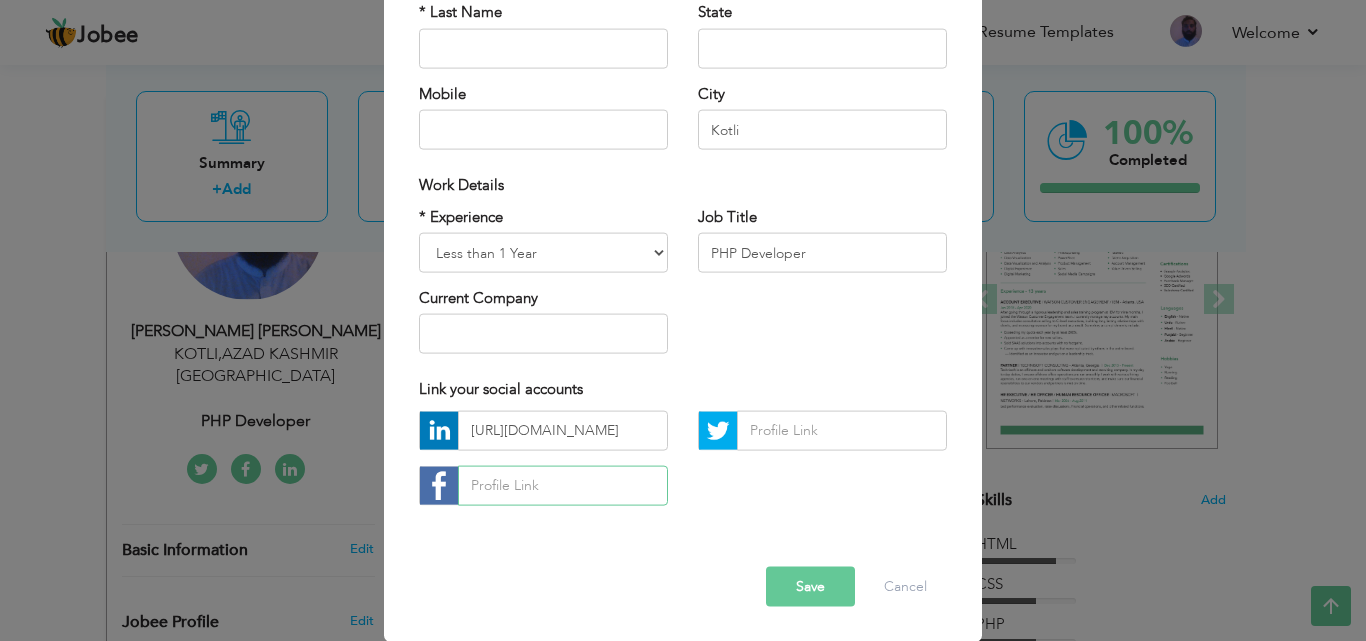 paste on "[URL][DOMAIN_NAME]" 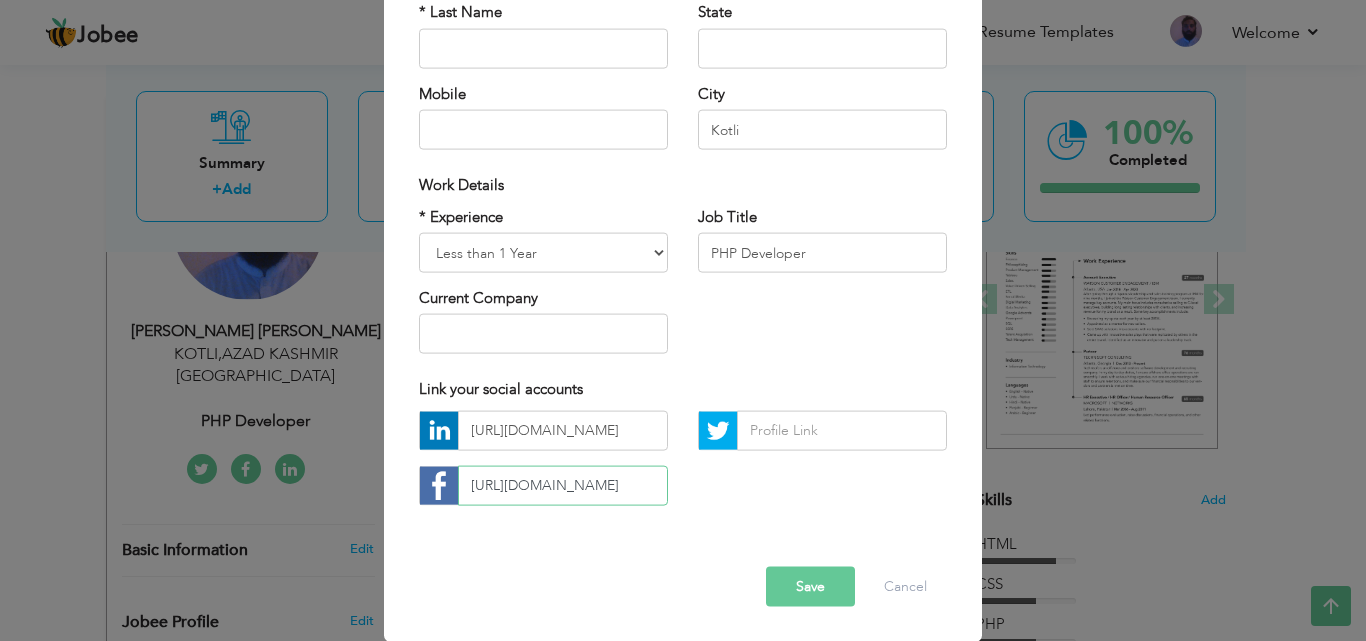 type on "[URL][DOMAIN_NAME]" 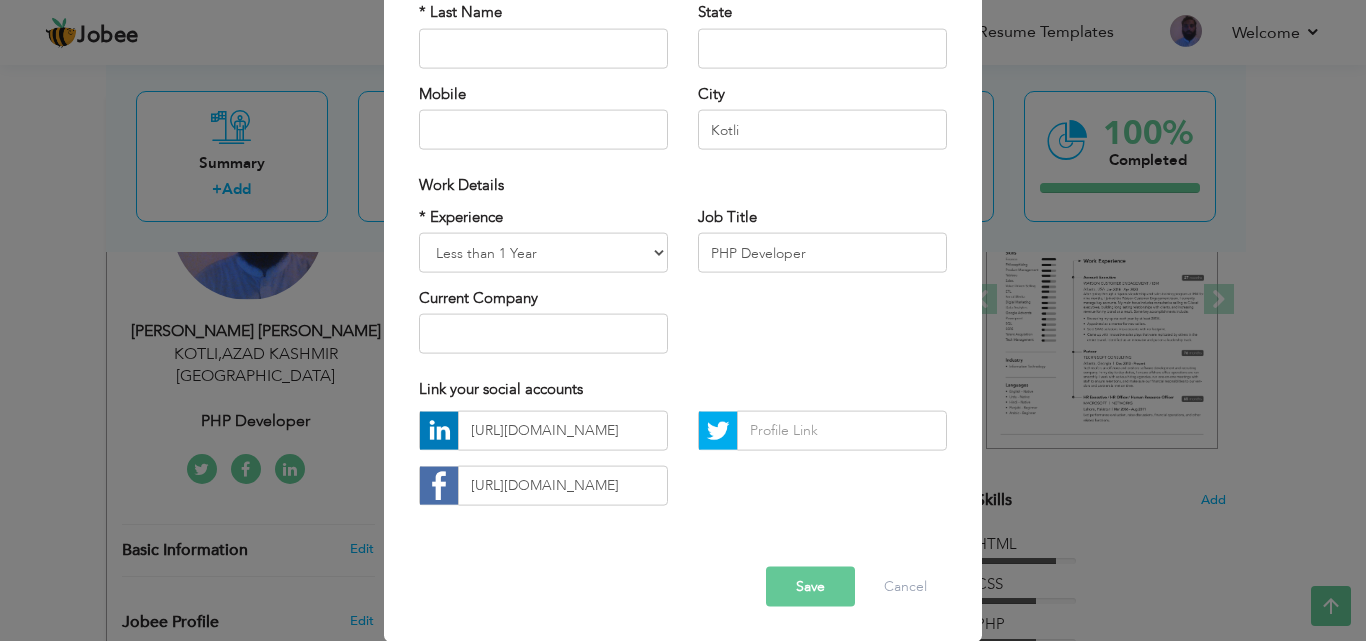 click on "Save" at bounding box center (810, 586) 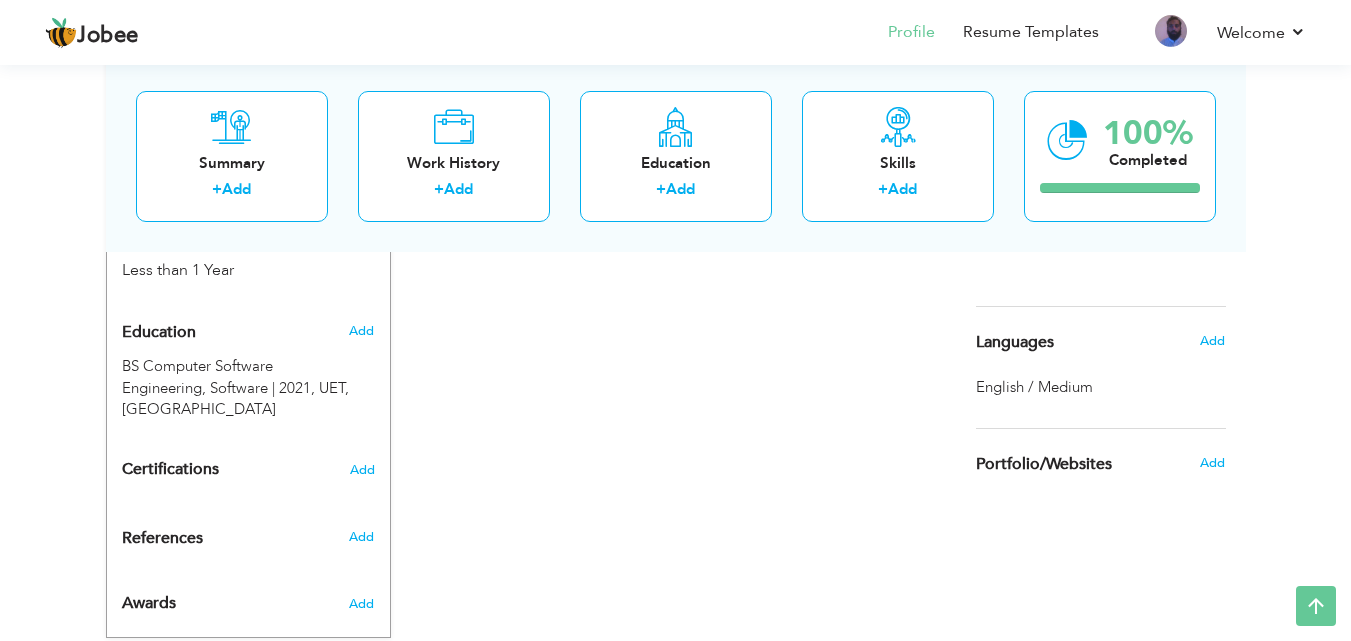 scroll, scrollTop: 819, scrollLeft: 0, axis: vertical 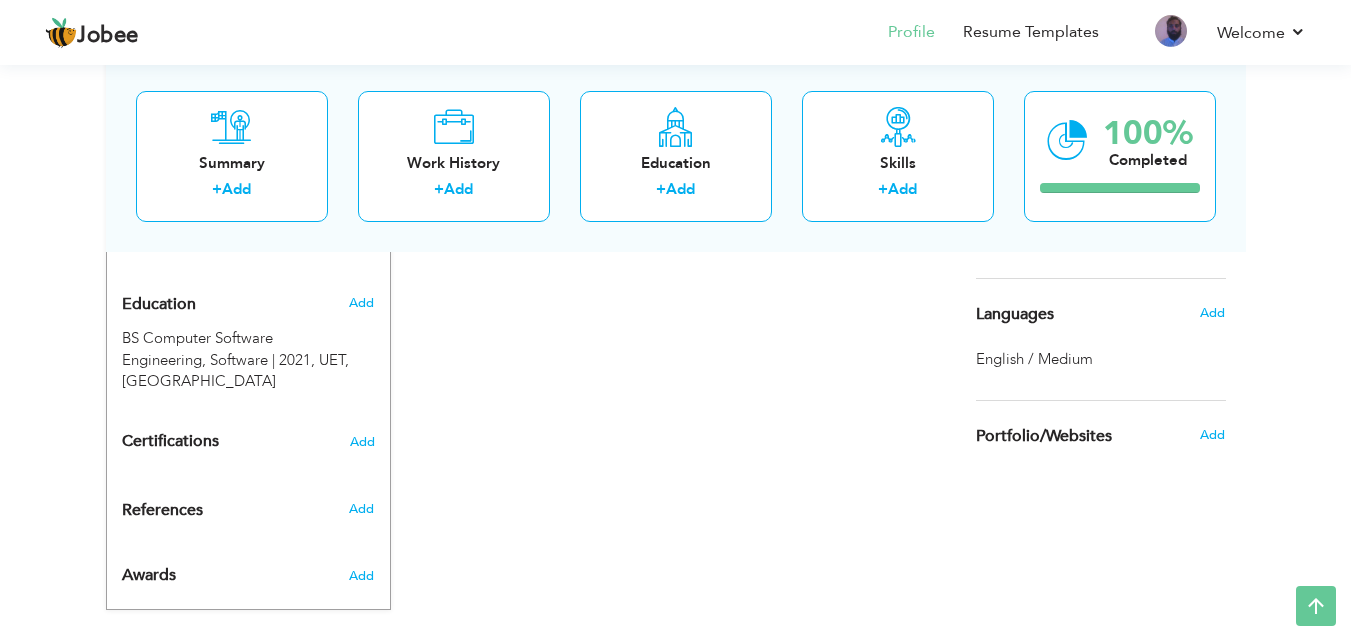 click on "CV Import
Profile Strength
0%
Select an Item from right menu
Work History
* Job Title Tools" at bounding box center [676, 72] 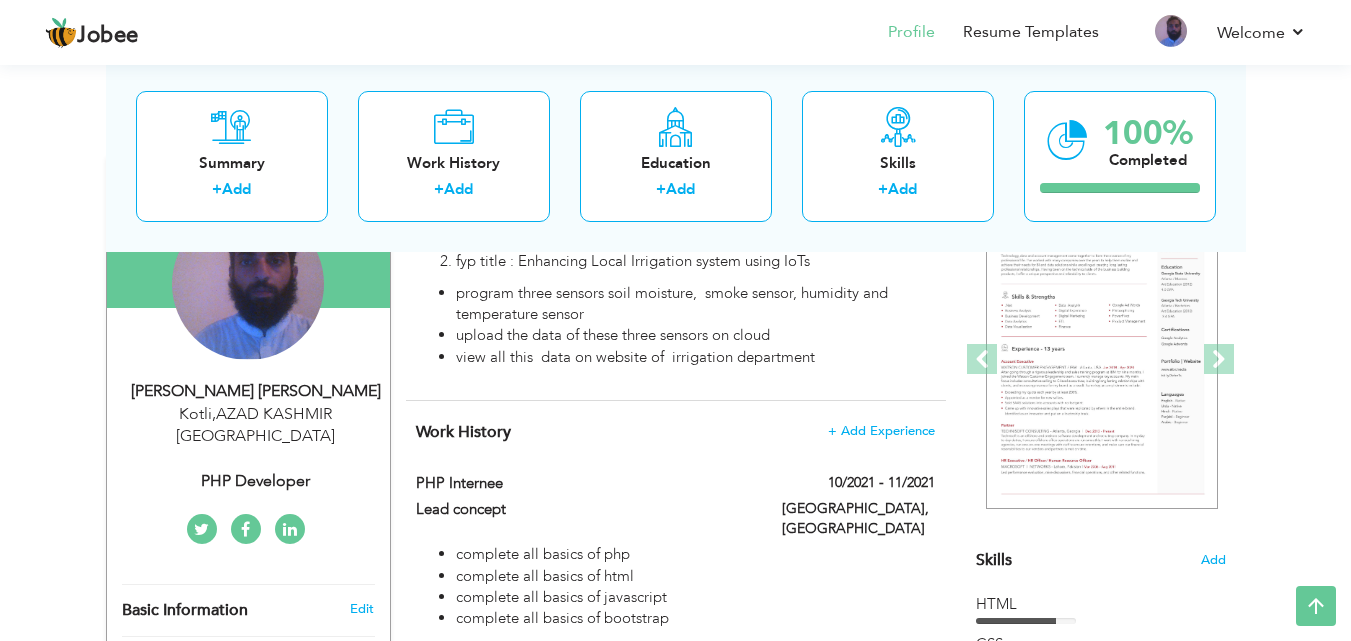 scroll, scrollTop: 0, scrollLeft: 0, axis: both 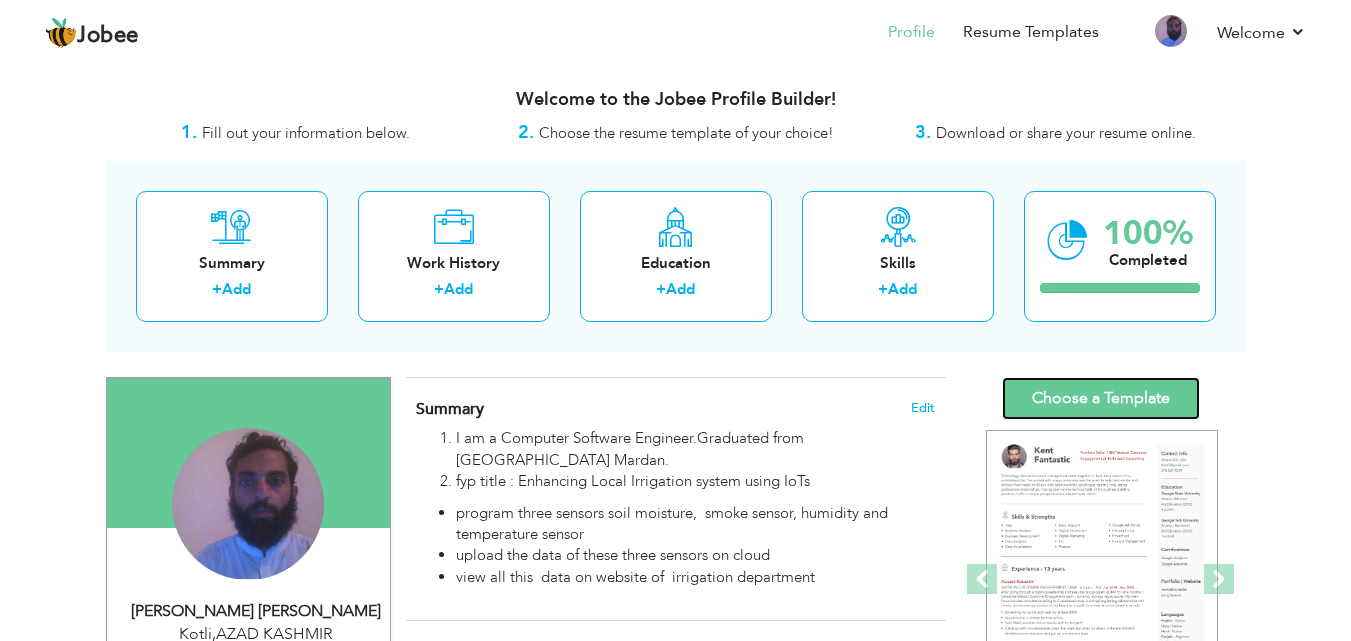 click on "Choose a Template" at bounding box center (1101, 398) 